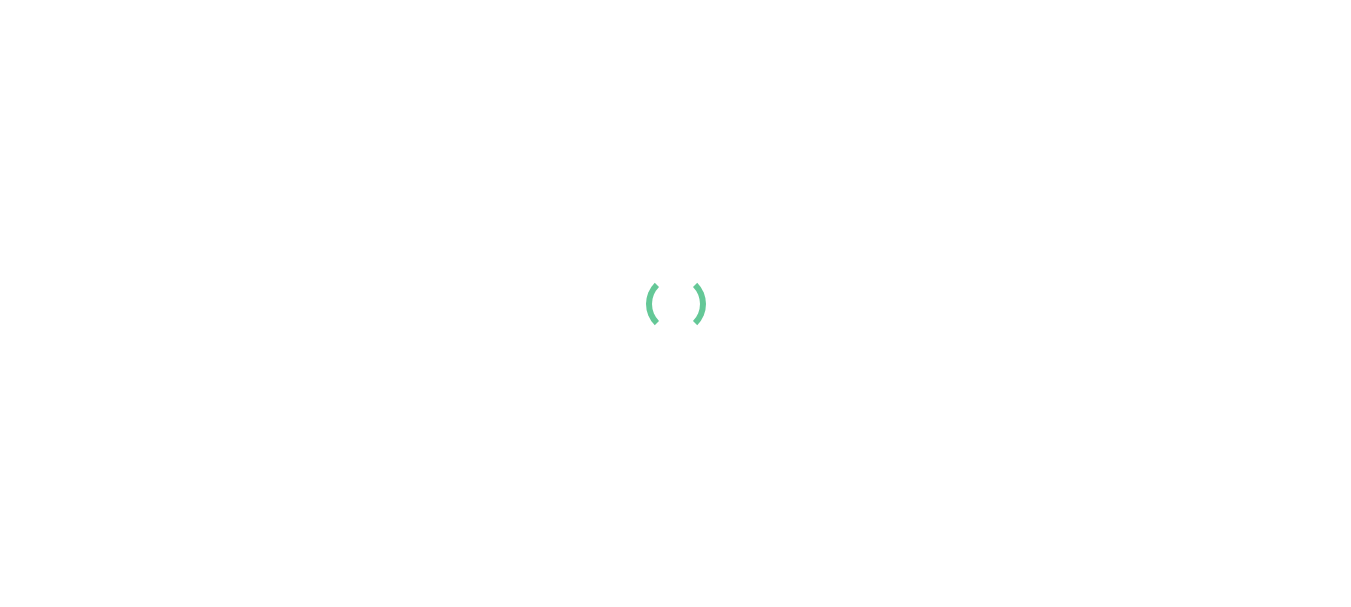 scroll, scrollTop: 0, scrollLeft: 0, axis: both 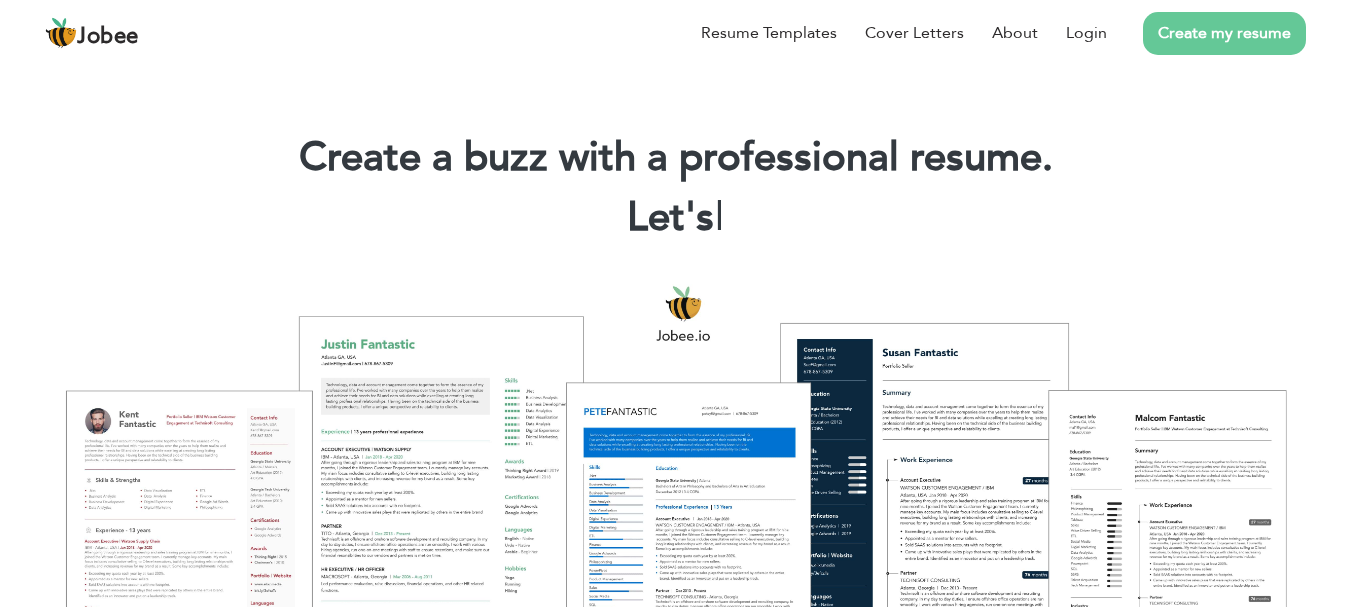 click on "Create my resume" at bounding box center [1224, 33] 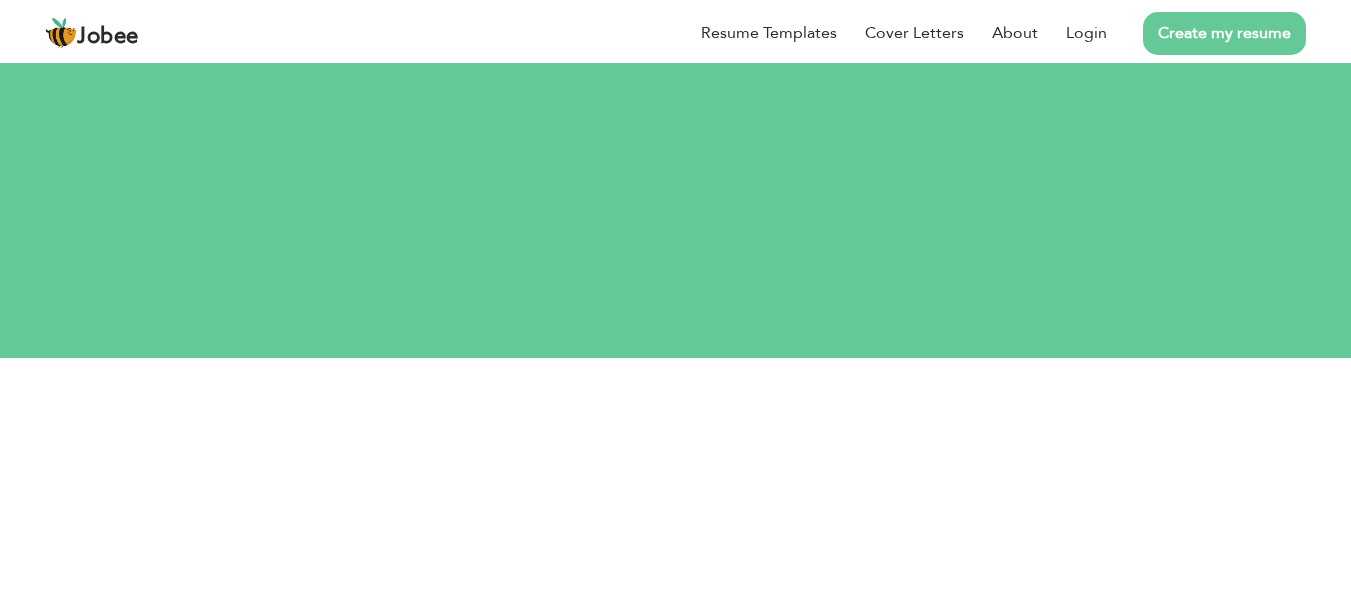 scroll, scrollTop: 0, scrollLeft: 0, axis: both 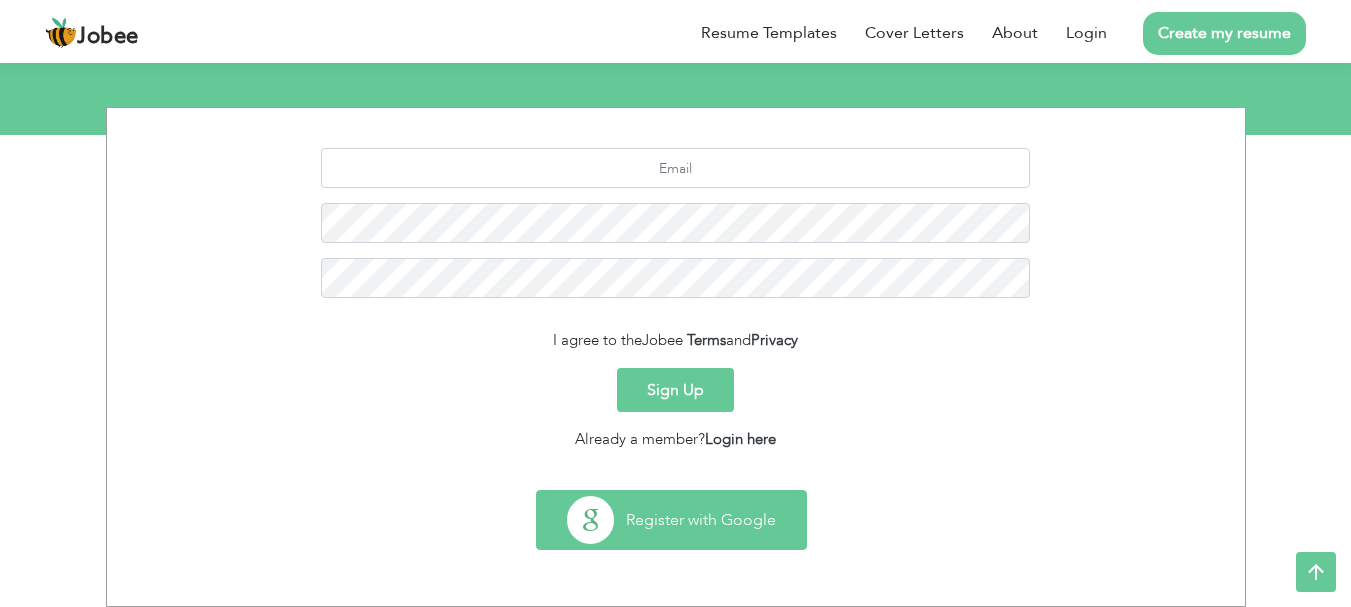 click on "Register with Google" at bounding box center (671, 520) 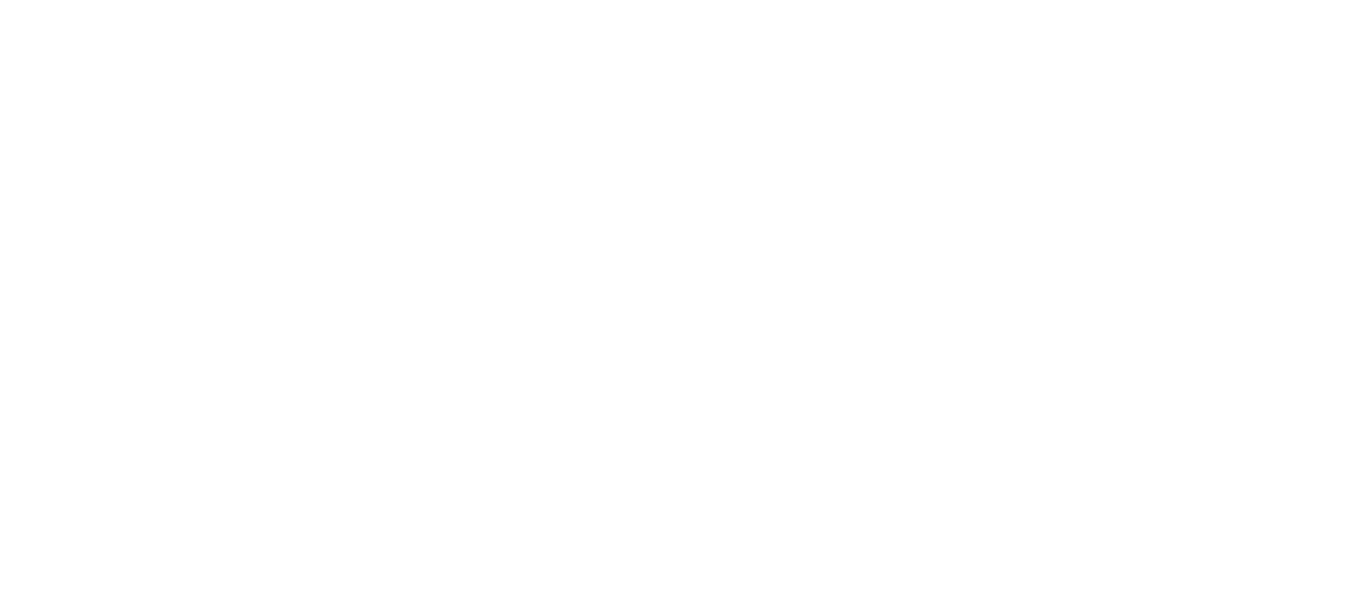scroll, scrollTop: 0, scrollLeft: 0, axis: both 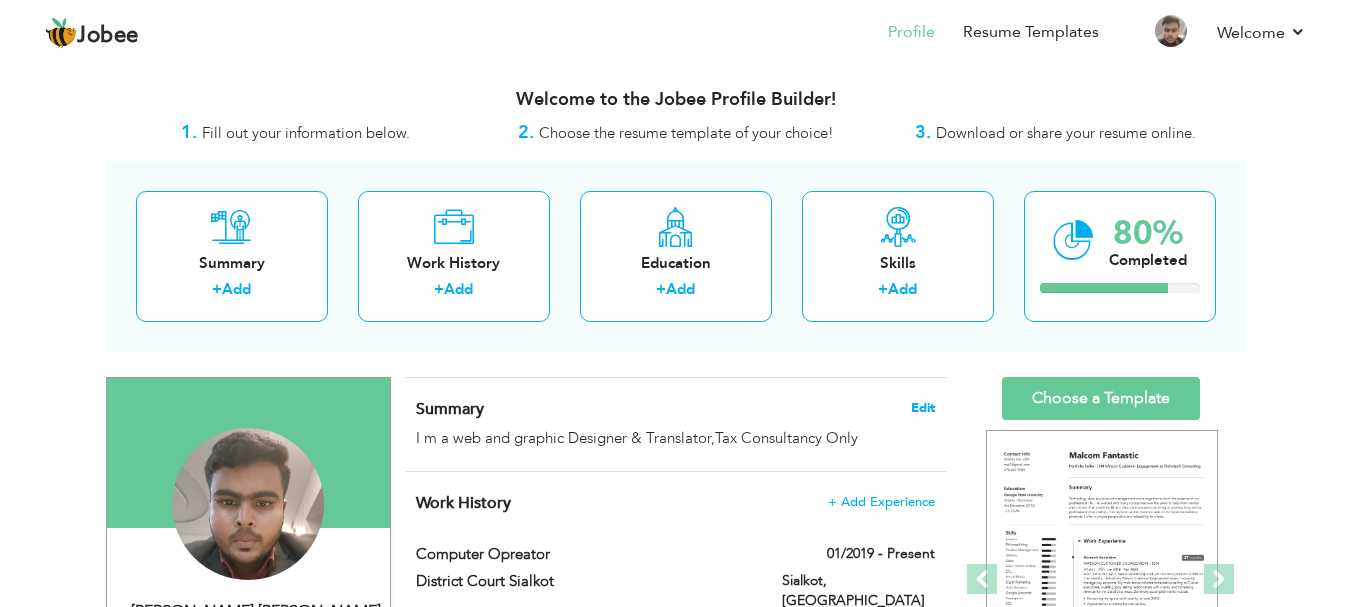 click on "Edit" at bounding box center [923, 408] 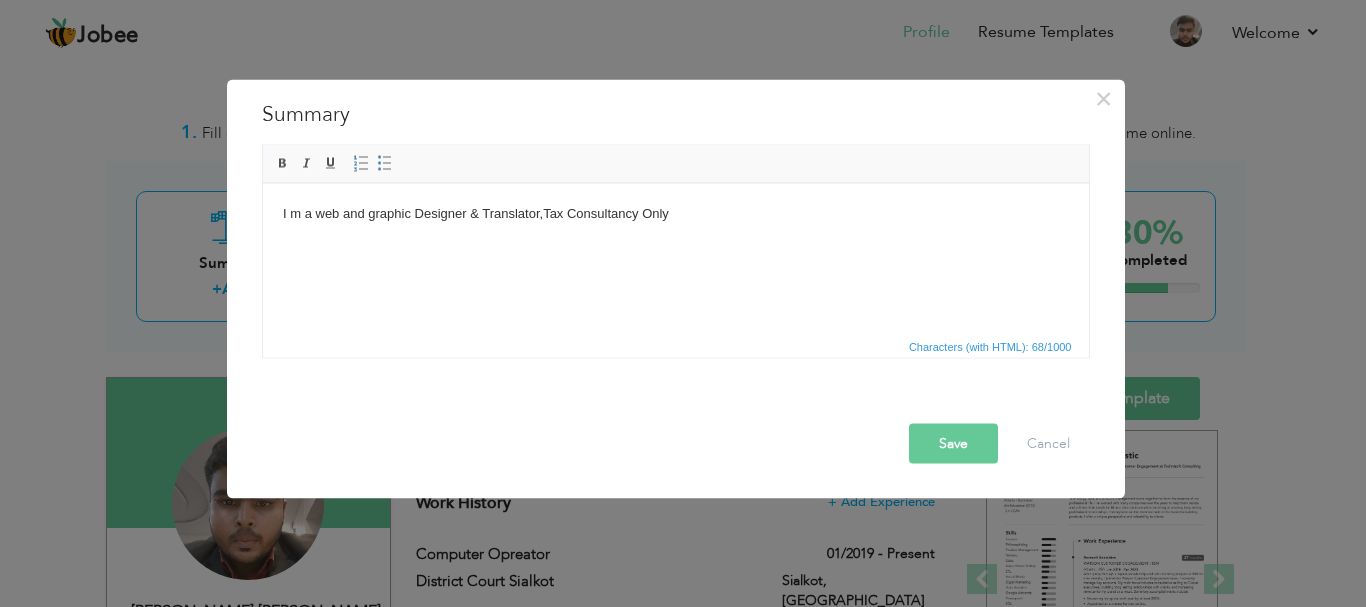click on "I m a web and graphic Designer & Translator,Tax Consultancy Only" at bounding box center [675, 213] 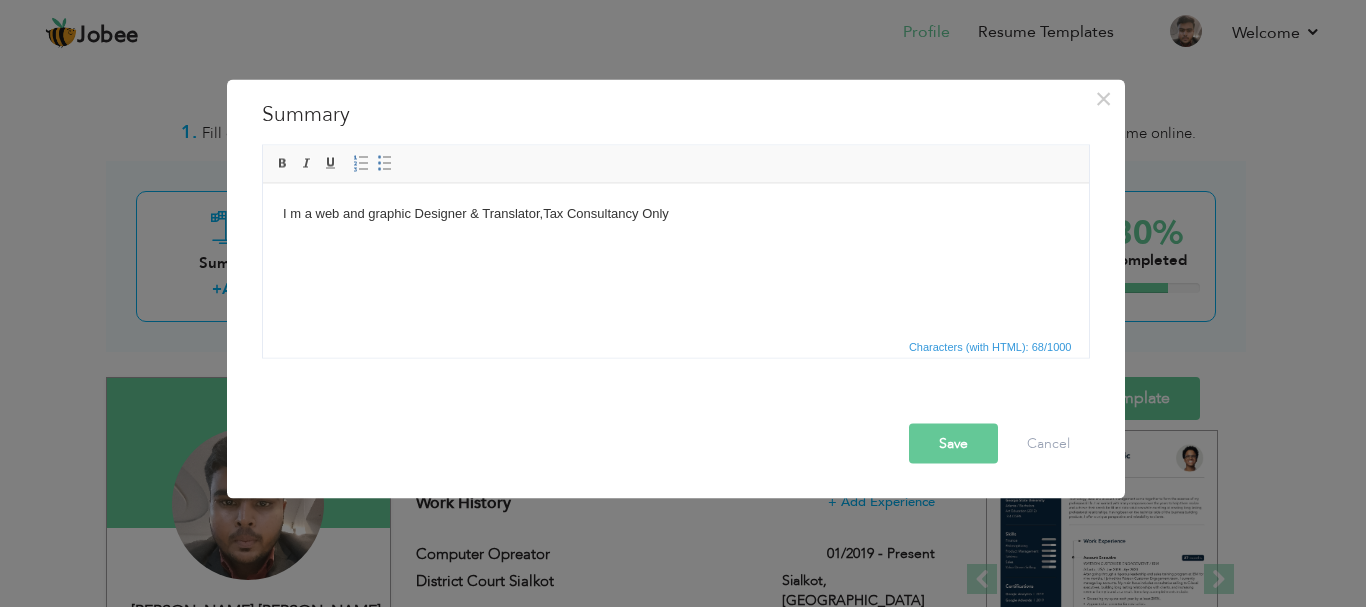 type 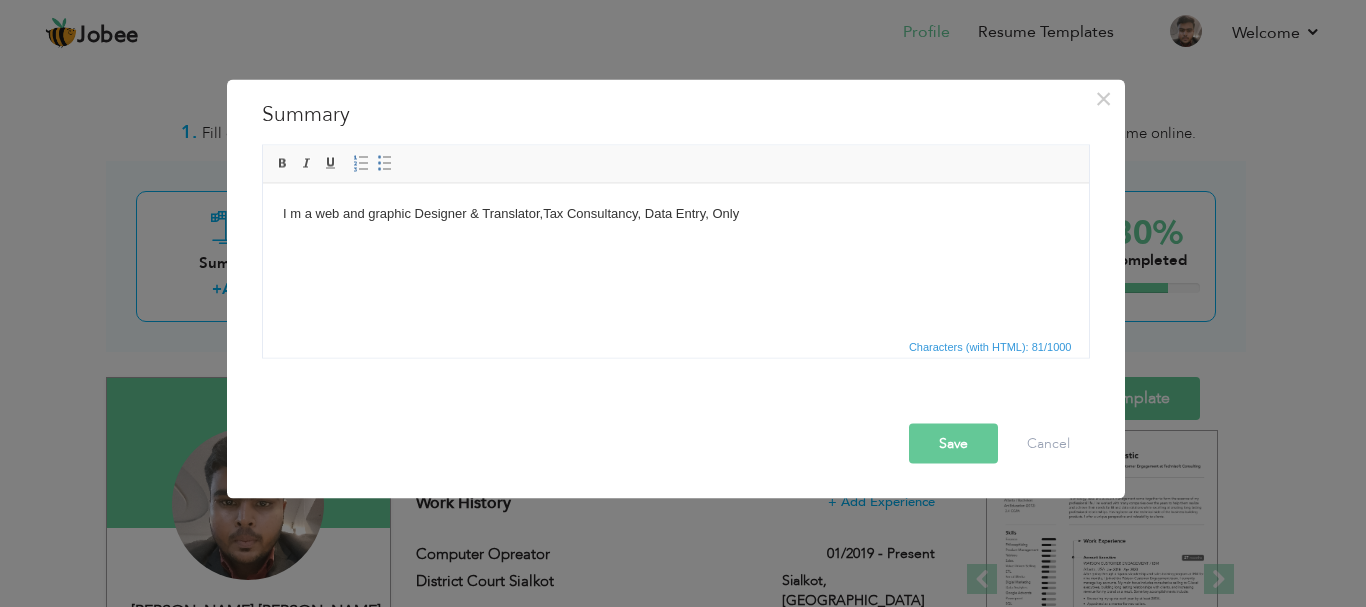 click on "Save" at bounding box center [953, 443] 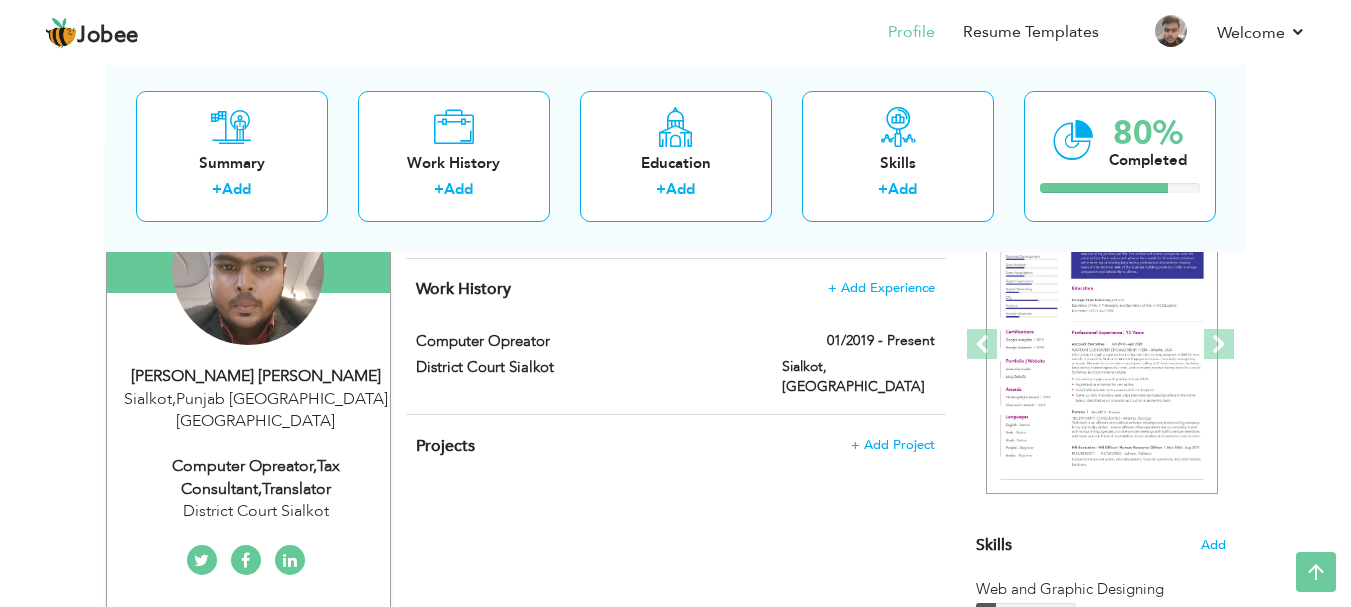 scroll, scrollTop: 0, scrollLeft: 0, axis: both 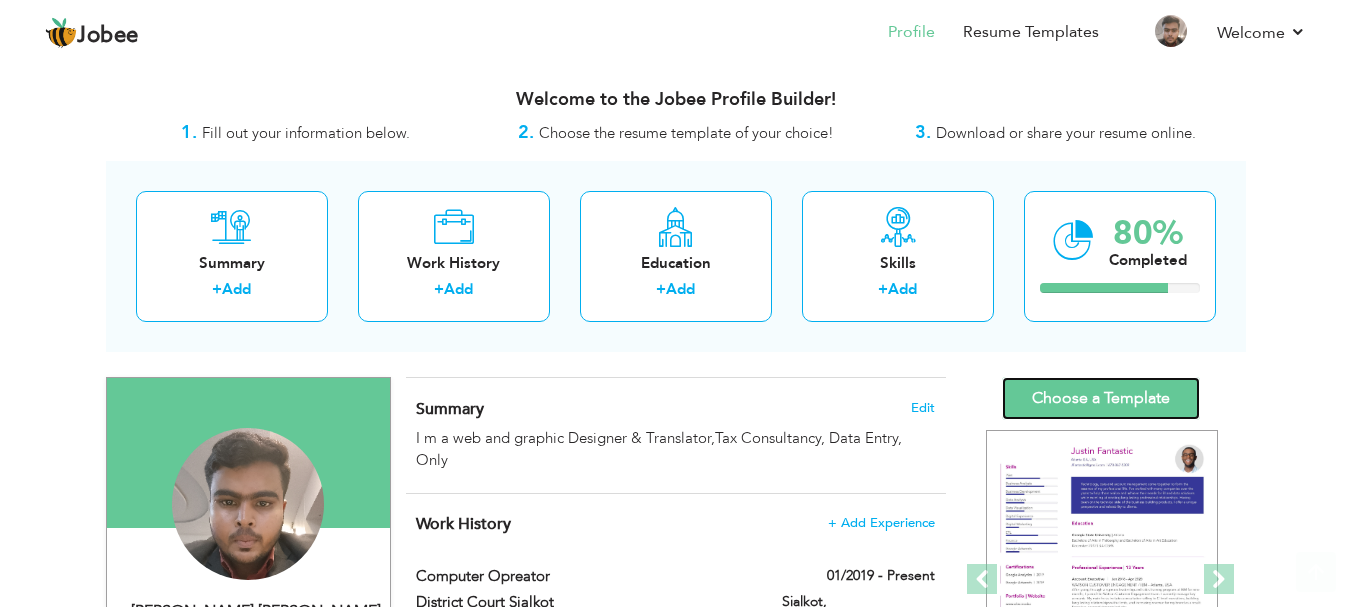 click on "Choose a Template" at bounding box center (1101, 398) 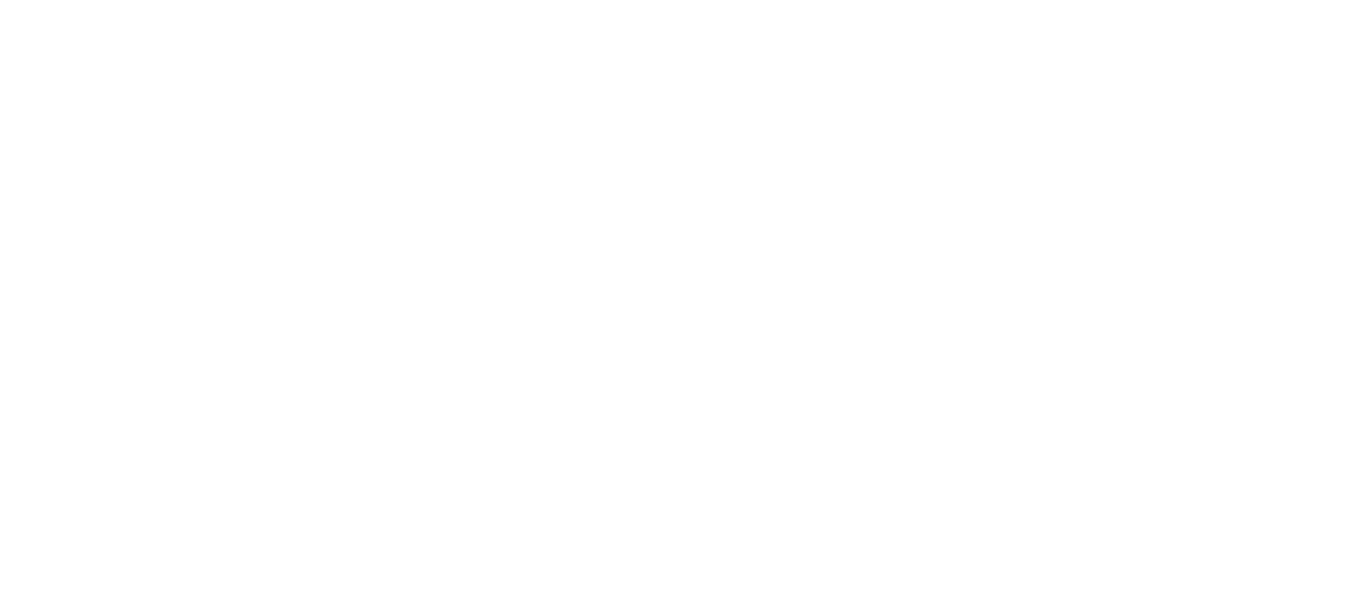 scroll, scrollTop: 0, scrollLeft: 0, axis: both 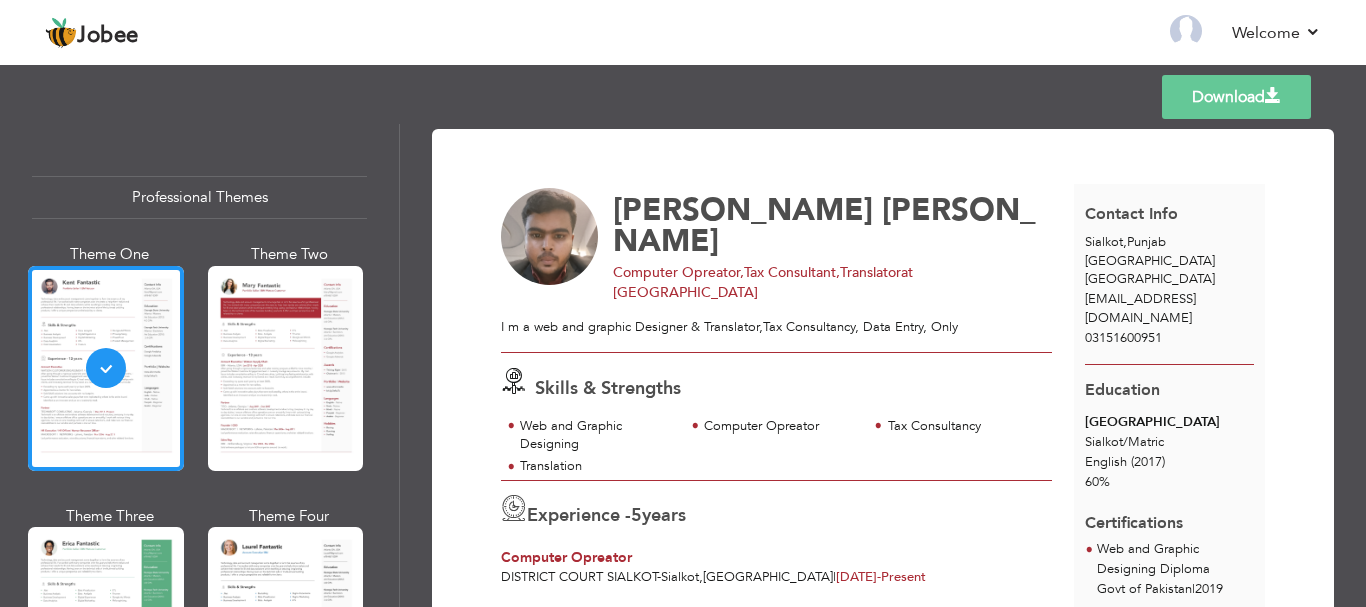 click on "Download" at bounding box center (1236, 97) 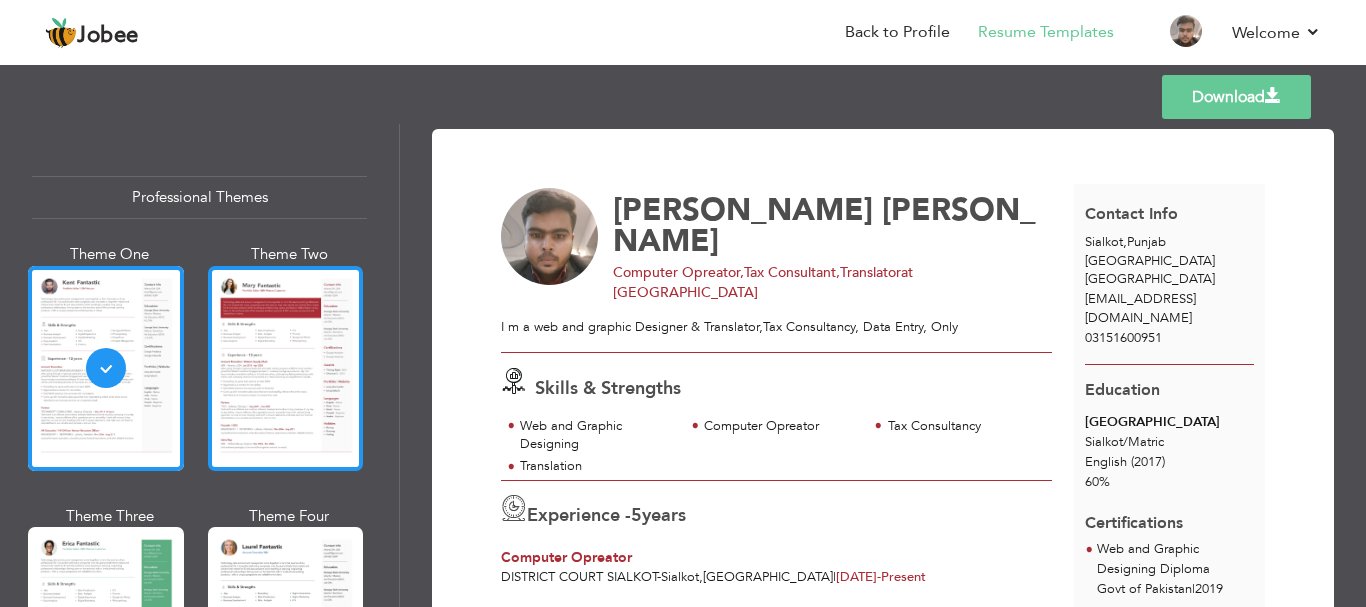 click at bounding box center [286, 368] 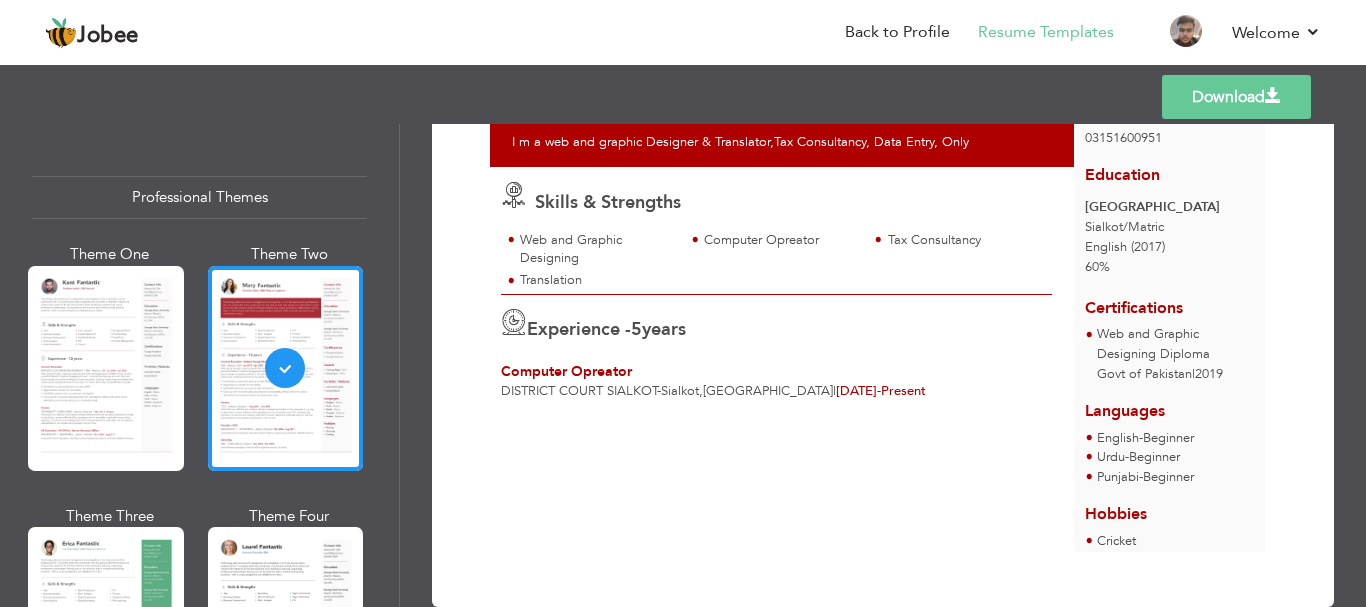 scroll, scrollTop: 205, scrollLeft: 0, axis: vertical 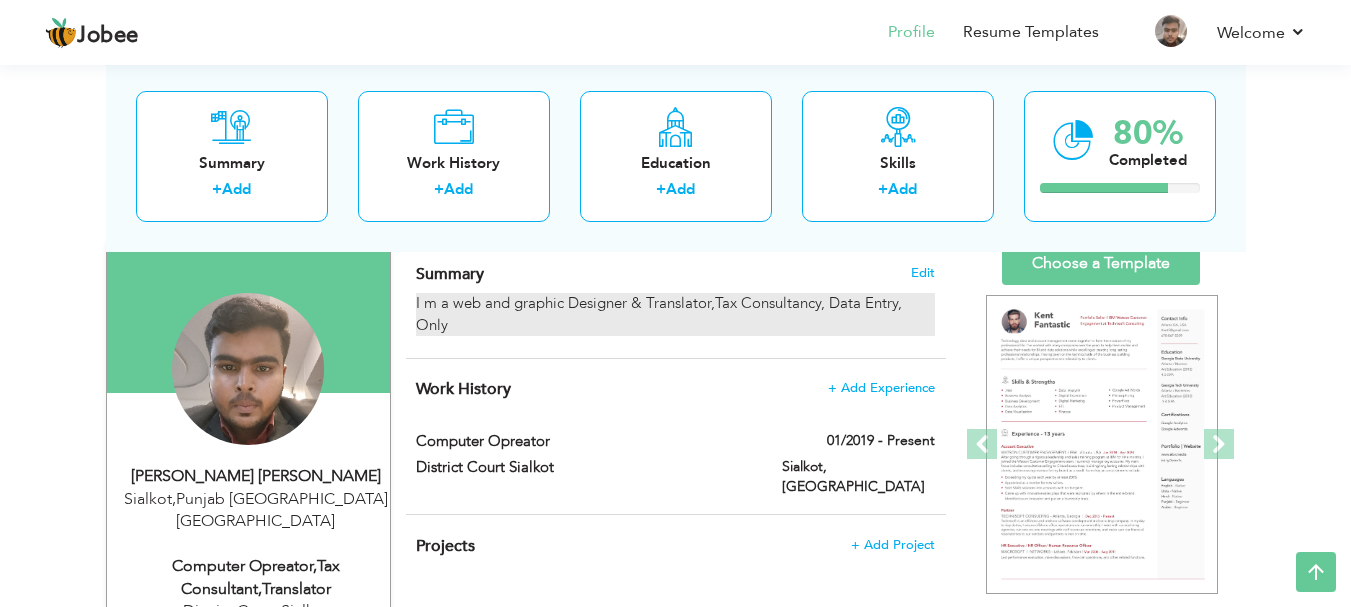 click on "I m a web and graphic Designer & Translator,Tax Consultancy, Data Entry, Only" at bounding box center (675, 314) 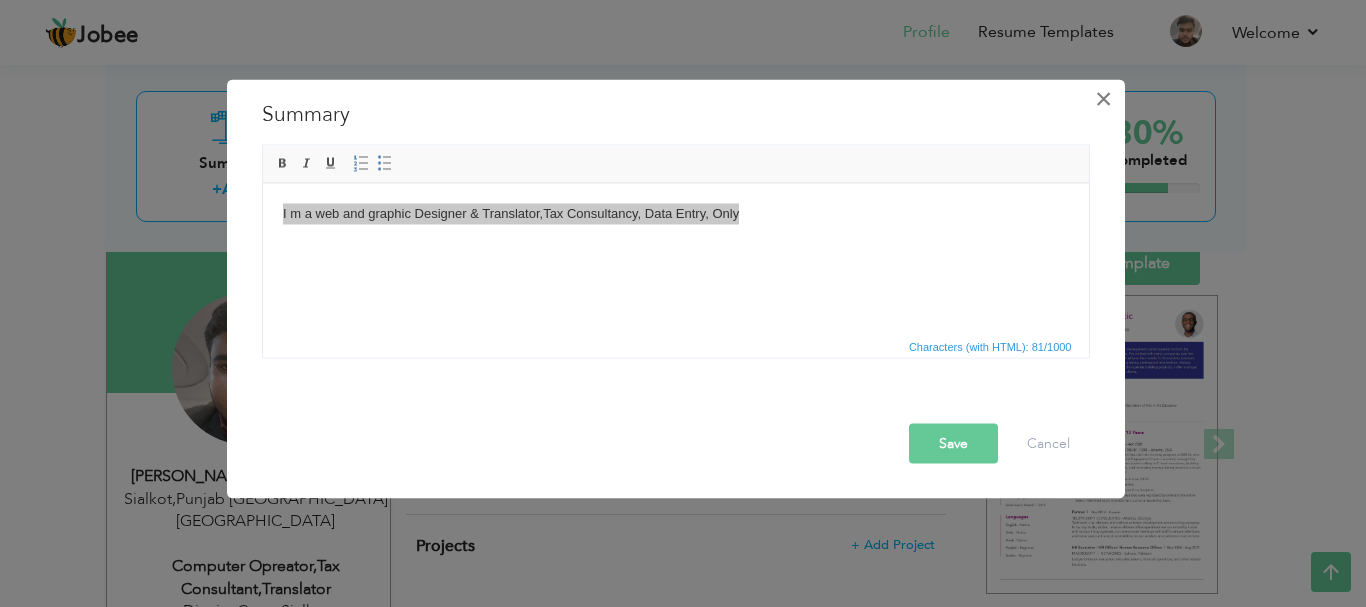 click on "×" at bounding box center (1103, 98) 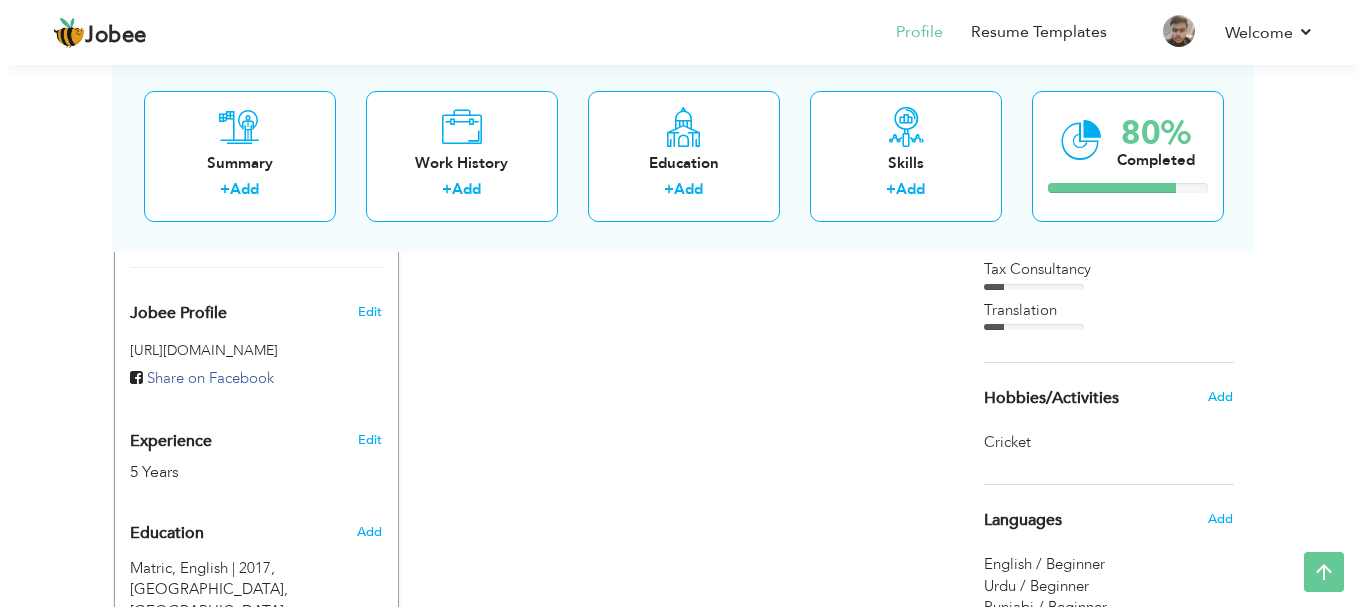 scroll, scrollTop: 535, scrollLeft: 0, axis: vertical 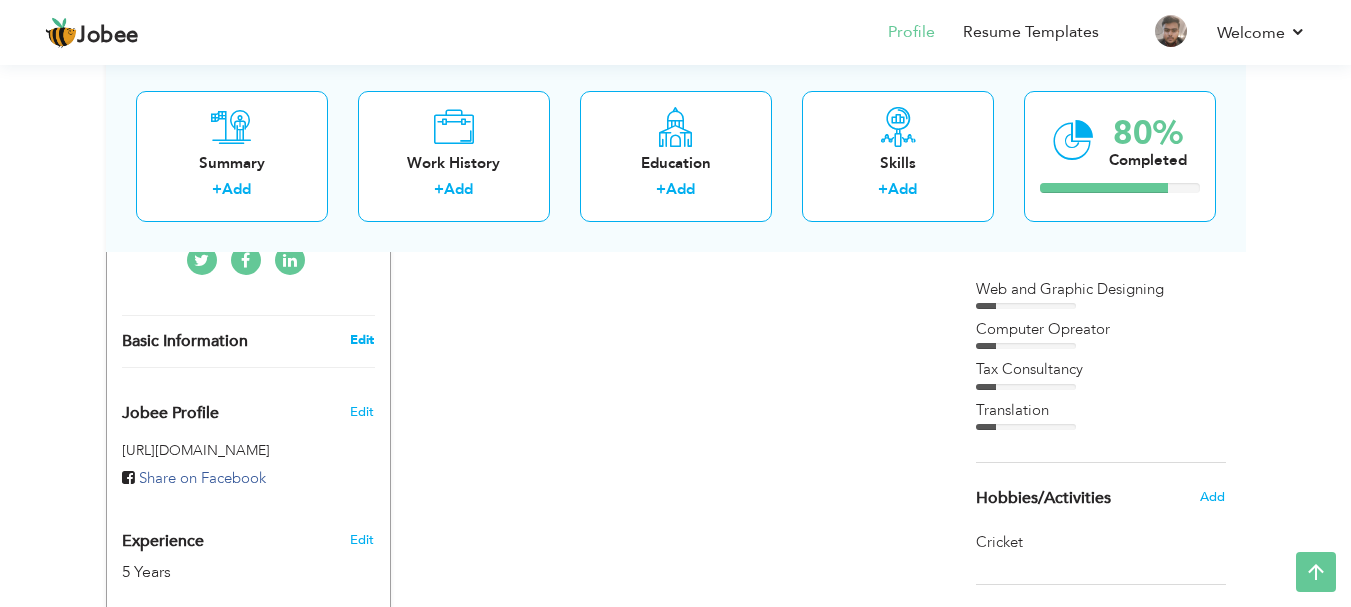 click on "Edit" at bounding box center [362, 340] 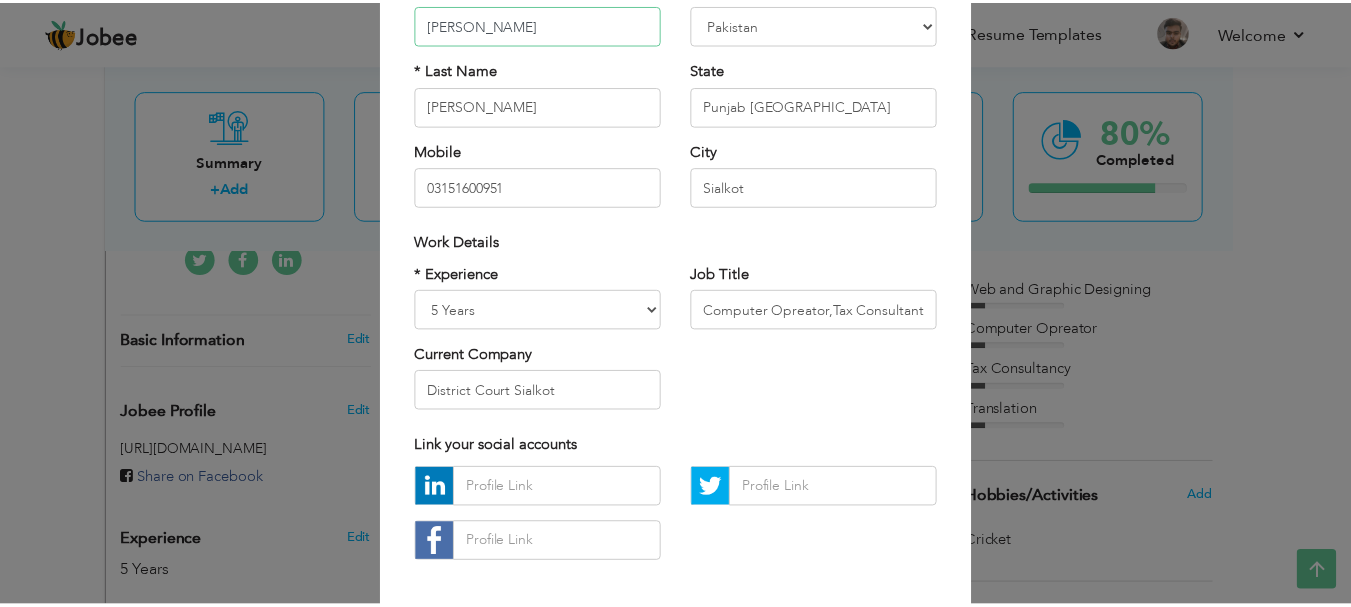 scroll, scrollTop: 292, scrollLeft: 0, axis: vertical 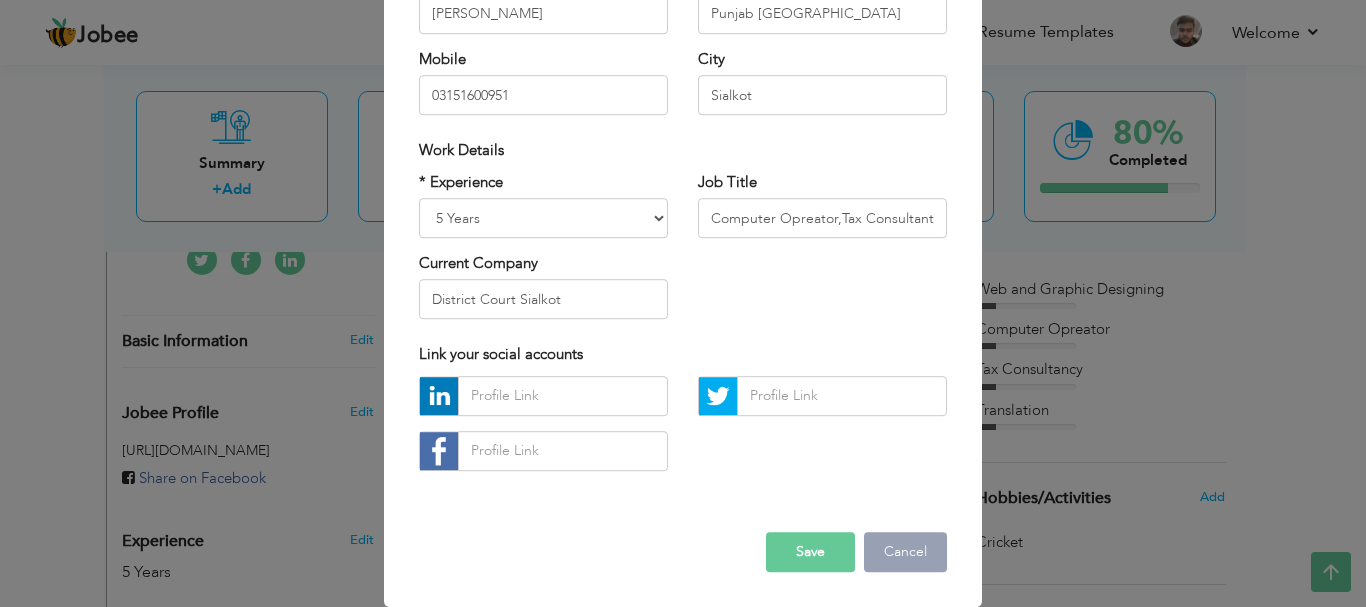 click on "Cancel" at bounding box center [905, 552] 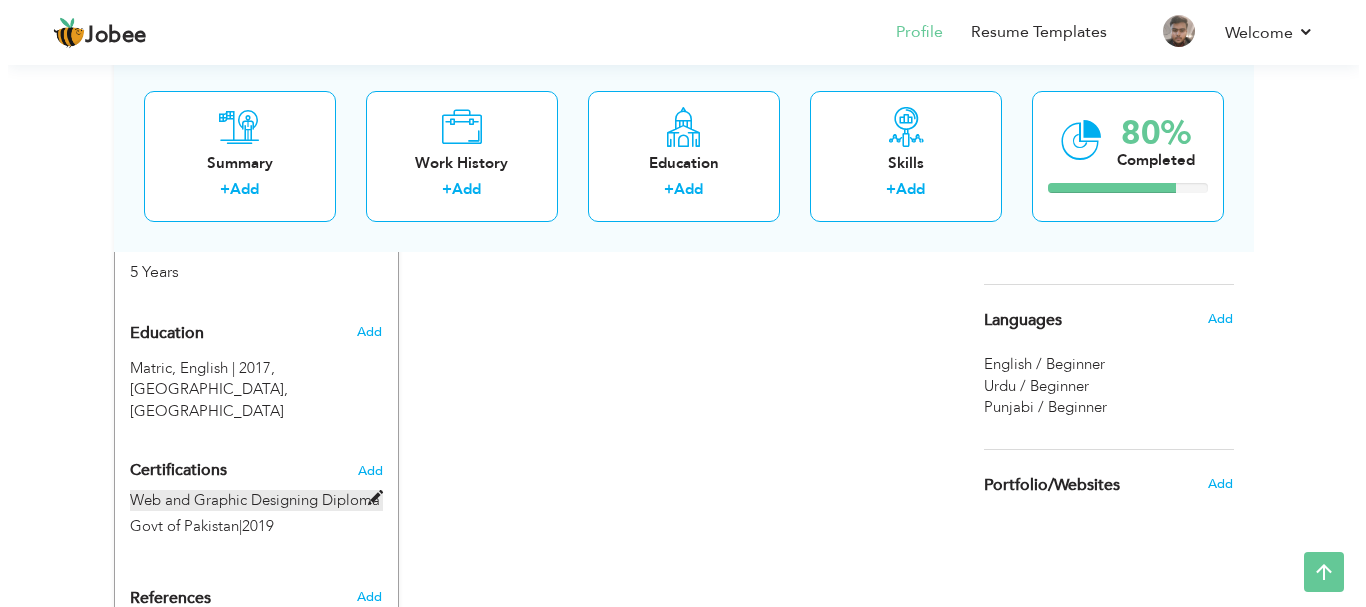 scroll, scrollTop: 935, scrollLeft: 0, axis: vertical 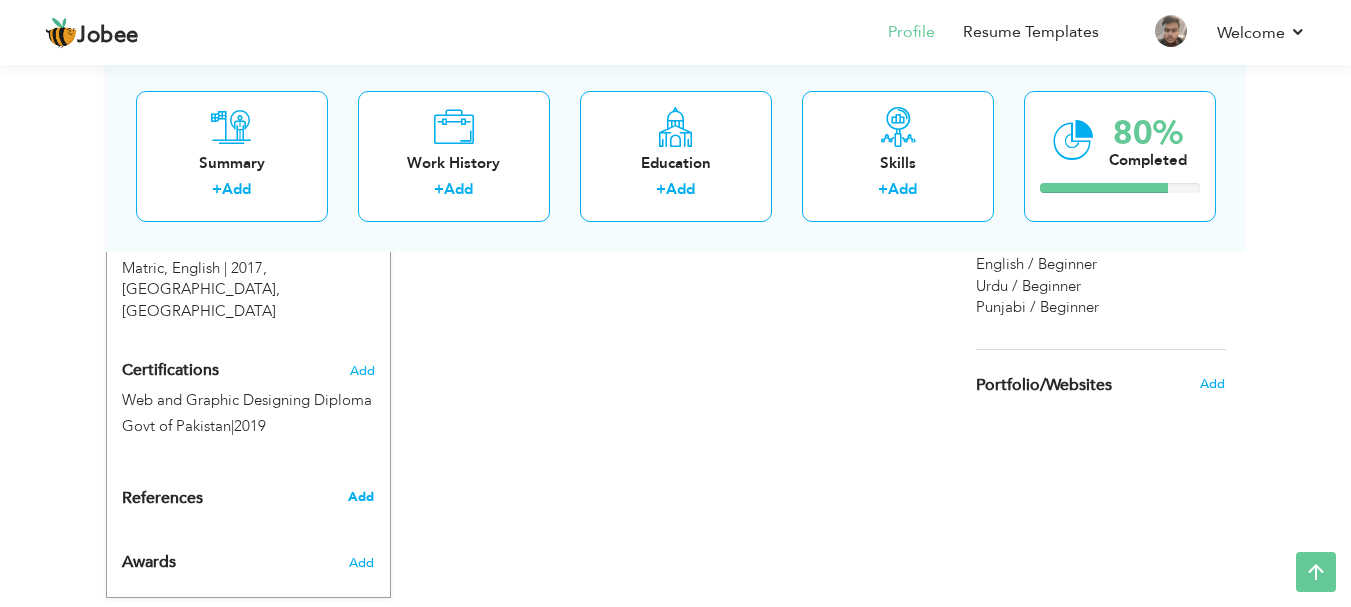 click on "Add" at bounding box center [361, 497] 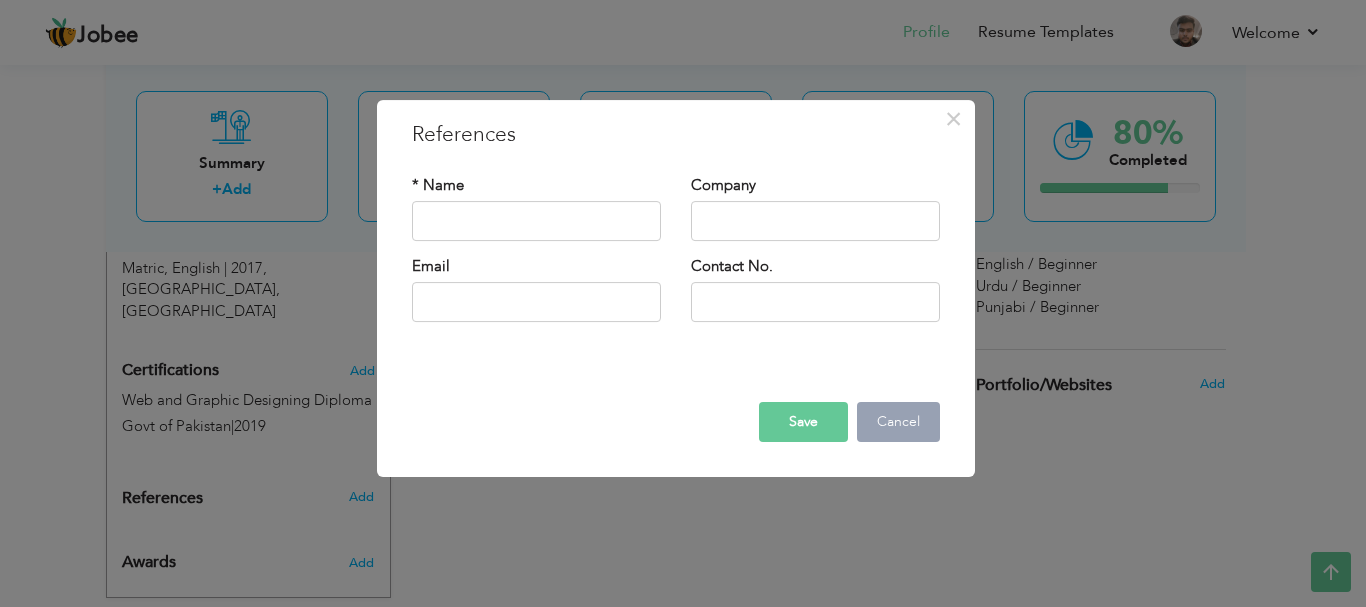 click on "Cancel" at bounding box center (898, 422) 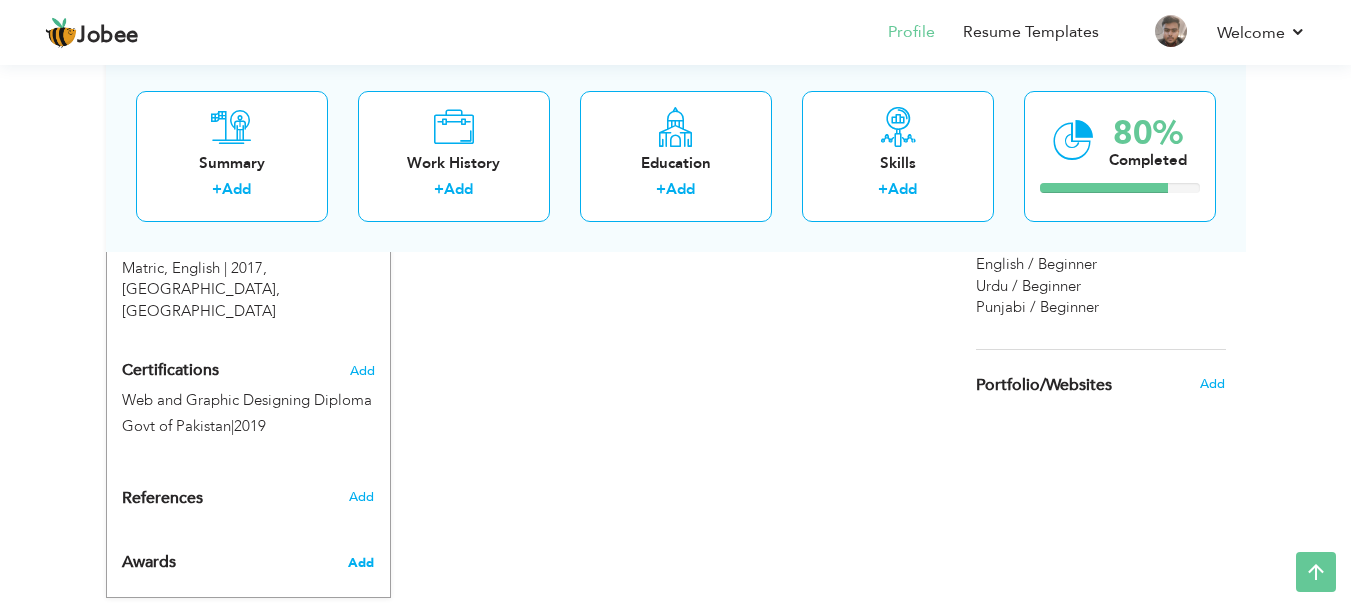 click on "Add" at bounding box center (361, 563) 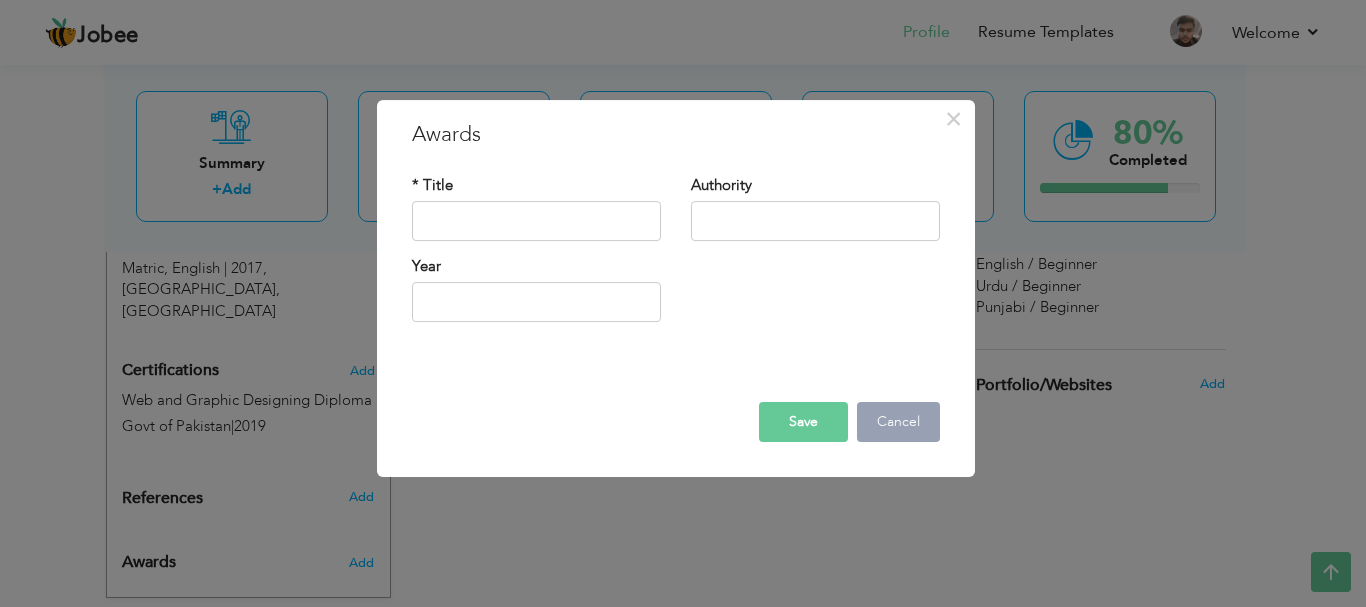 click on "Cancel" at bounding box center (898, 422) 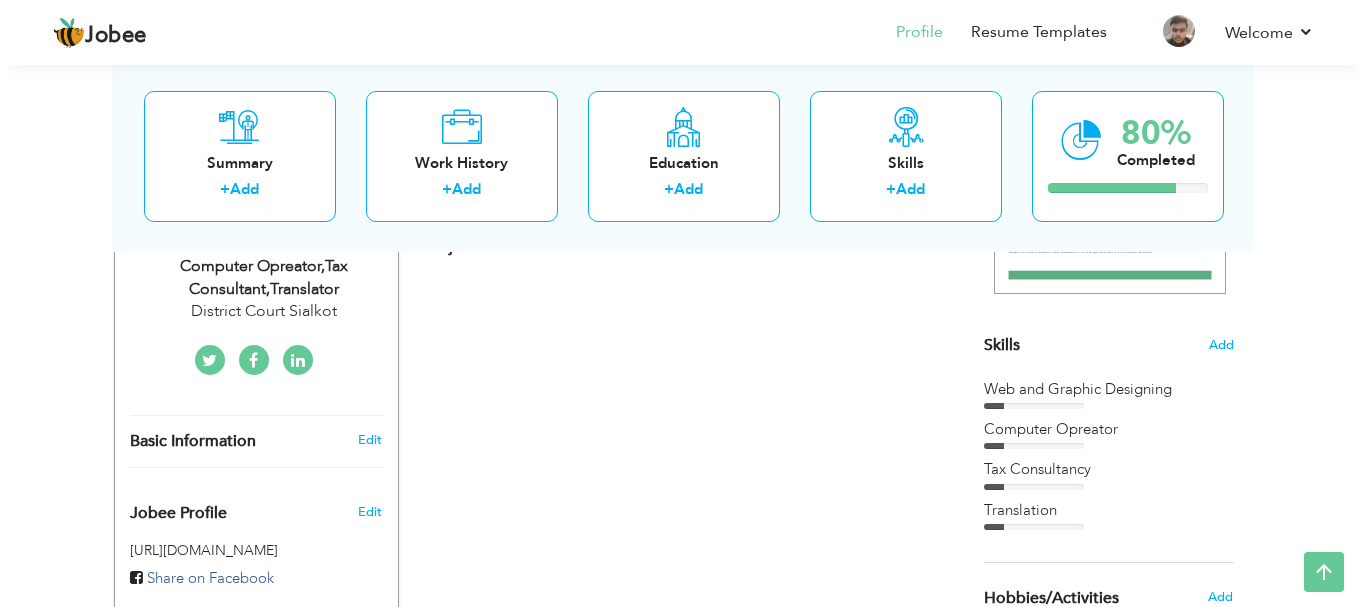 scroll, scrollTop: 35, scrollLeft: 0, axis: vertical 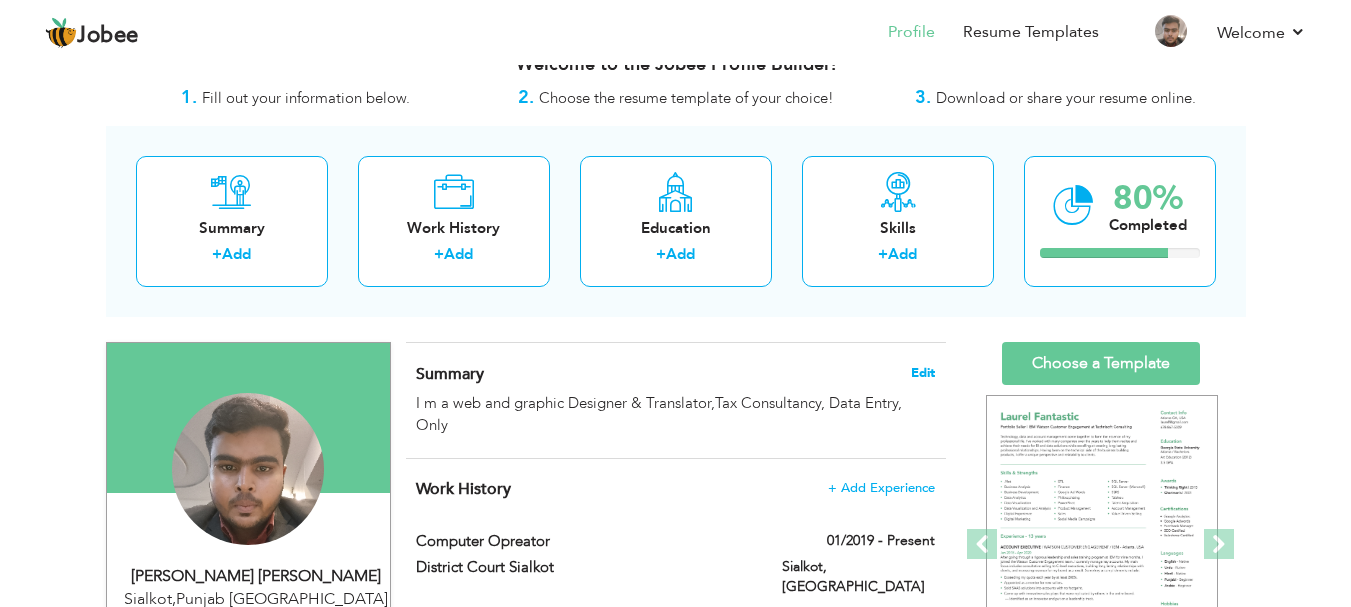 click on "Edit" at bounding box center (923, 373) 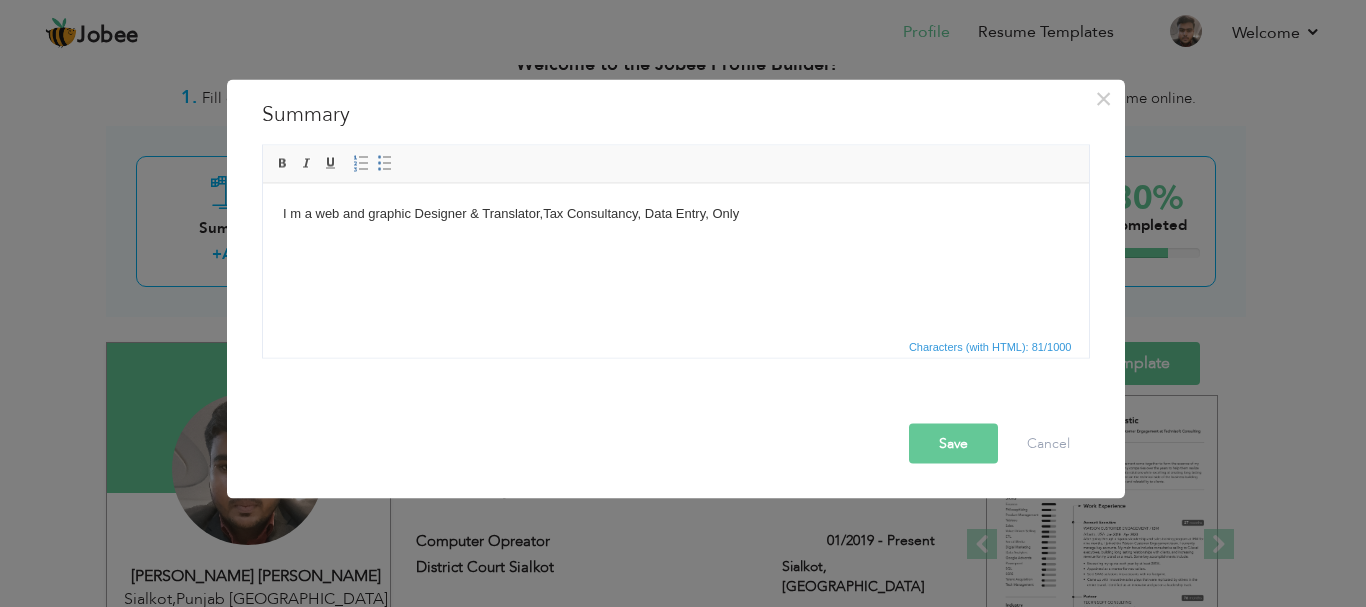 click on "I m a web and graphic Designer & Translator,Tax Consultancy, Data Entry, Only" at bounding box center [675, 213] 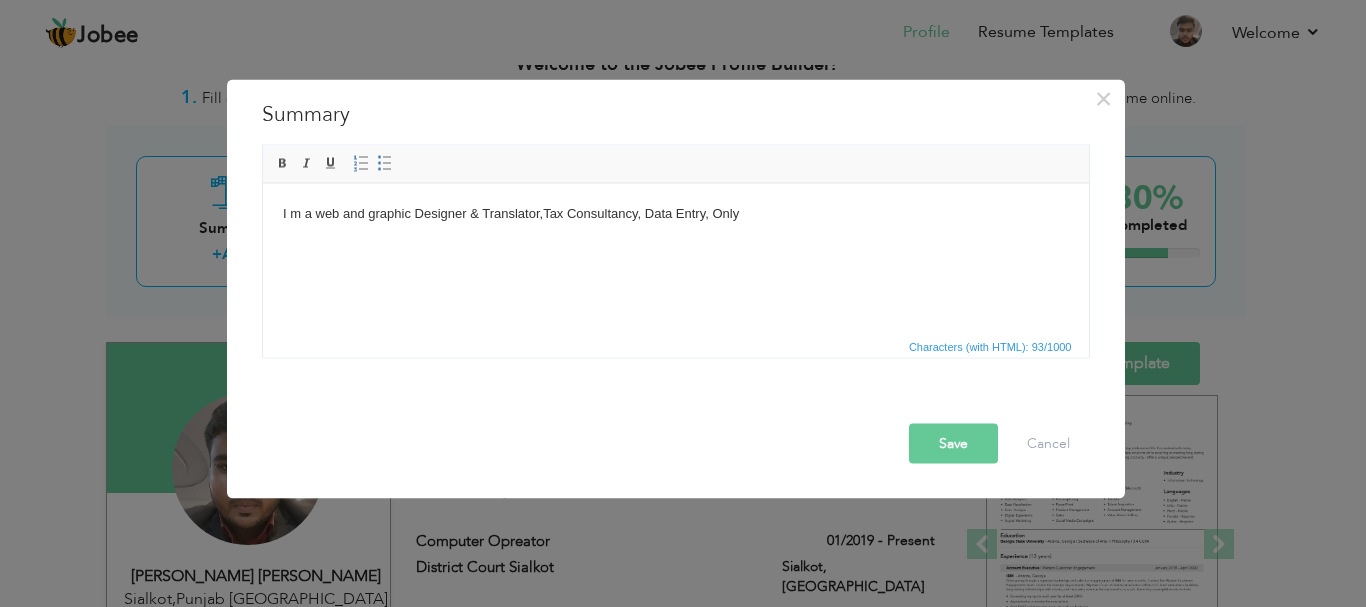 drag, startPoint x: 320, startPoint y: 257, endPoint x: 303, endPoint y: 272, distance: 22.671568 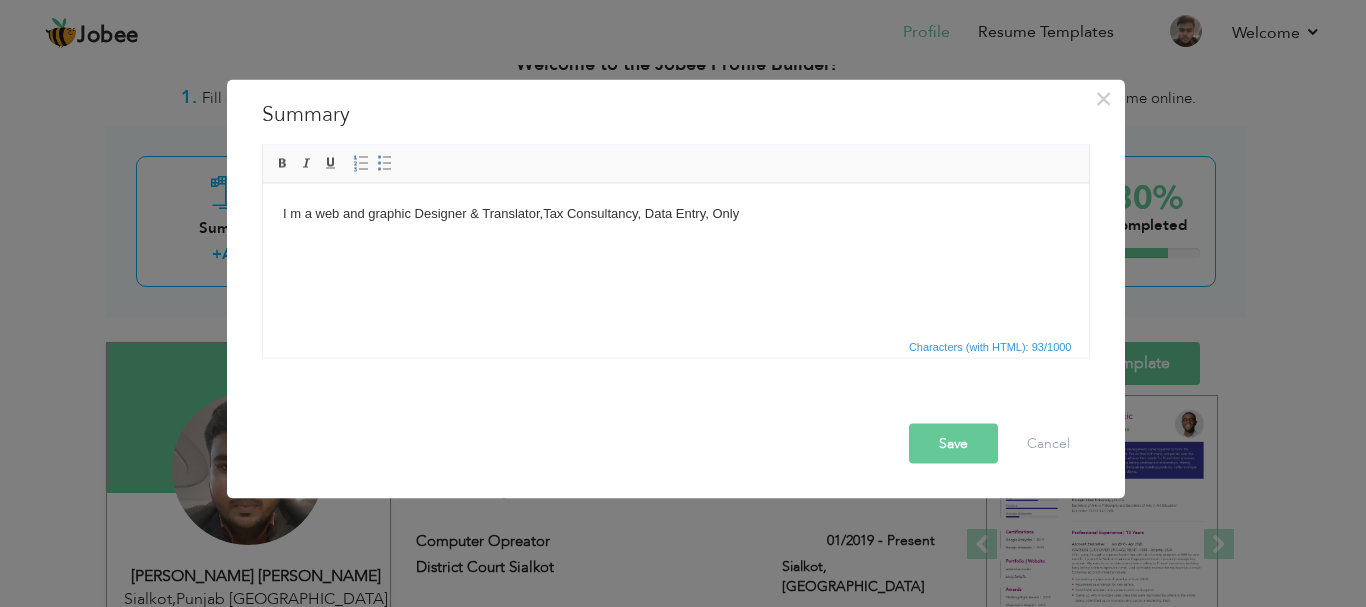drag, startPoint x: 356, startPoint y: 249, endPoint x: 320, endPoint y: 255, distance: 36.496574 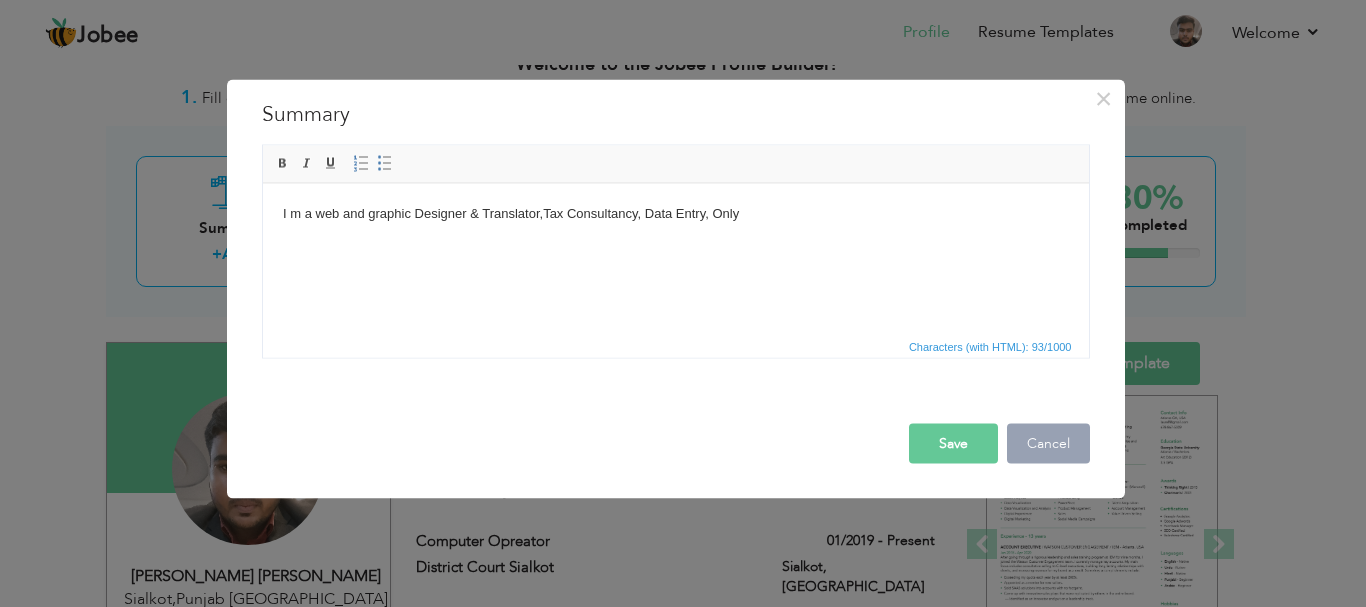 click on "Cancel" at bounding box center (1048, 443) 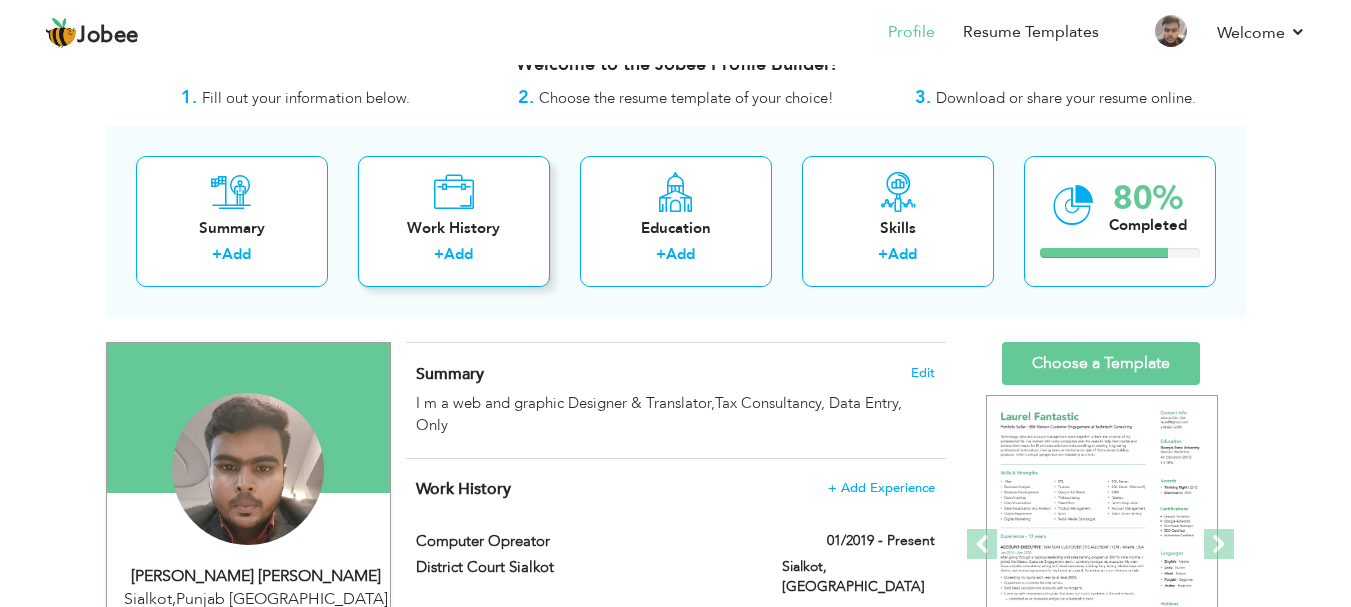 click on "Add" at bounding box center (458, 254) 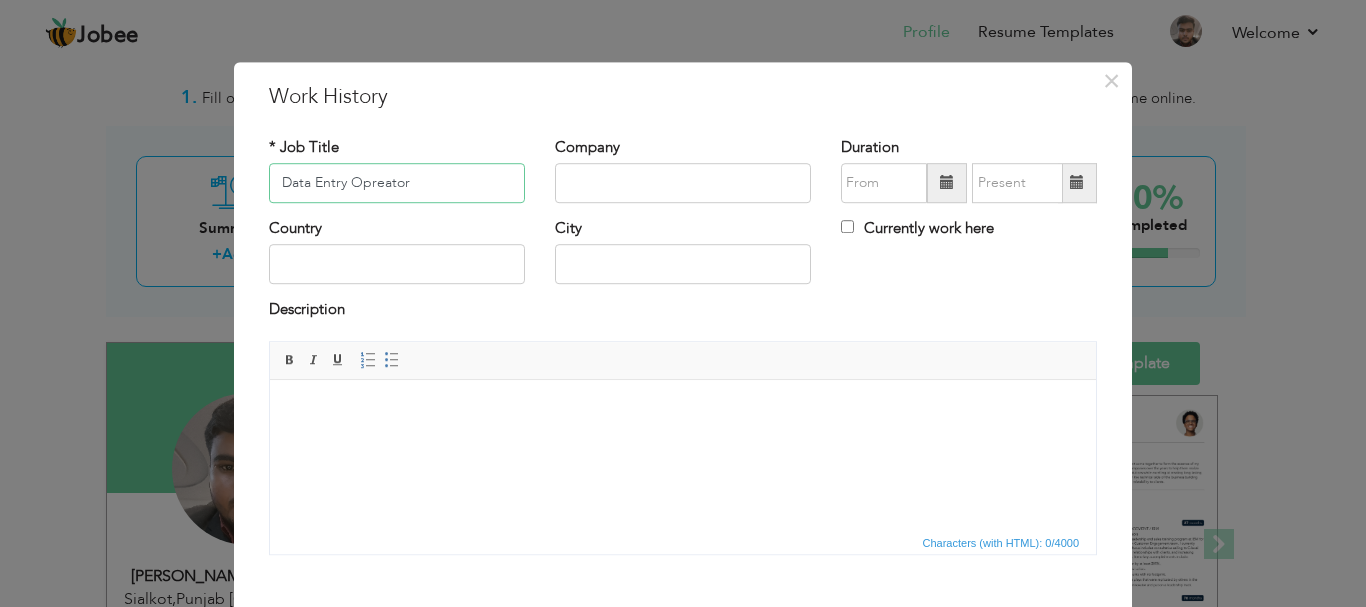 type on "Data Entry Opreator" 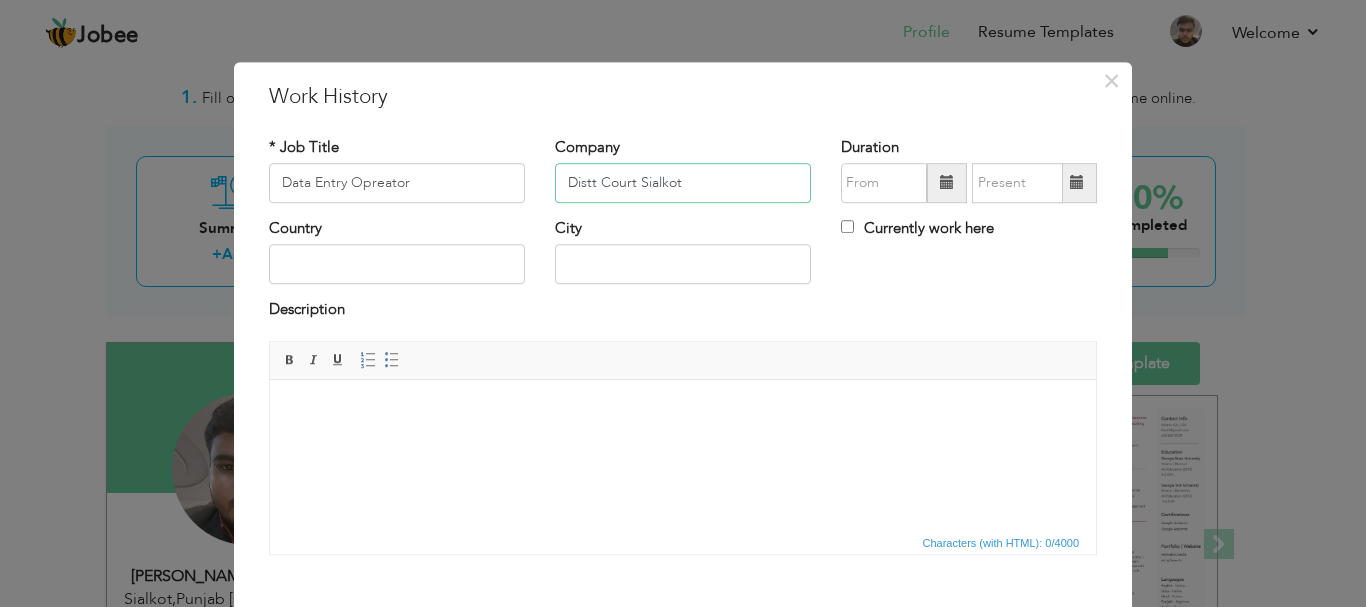 type on "Distt Court Sialkot" 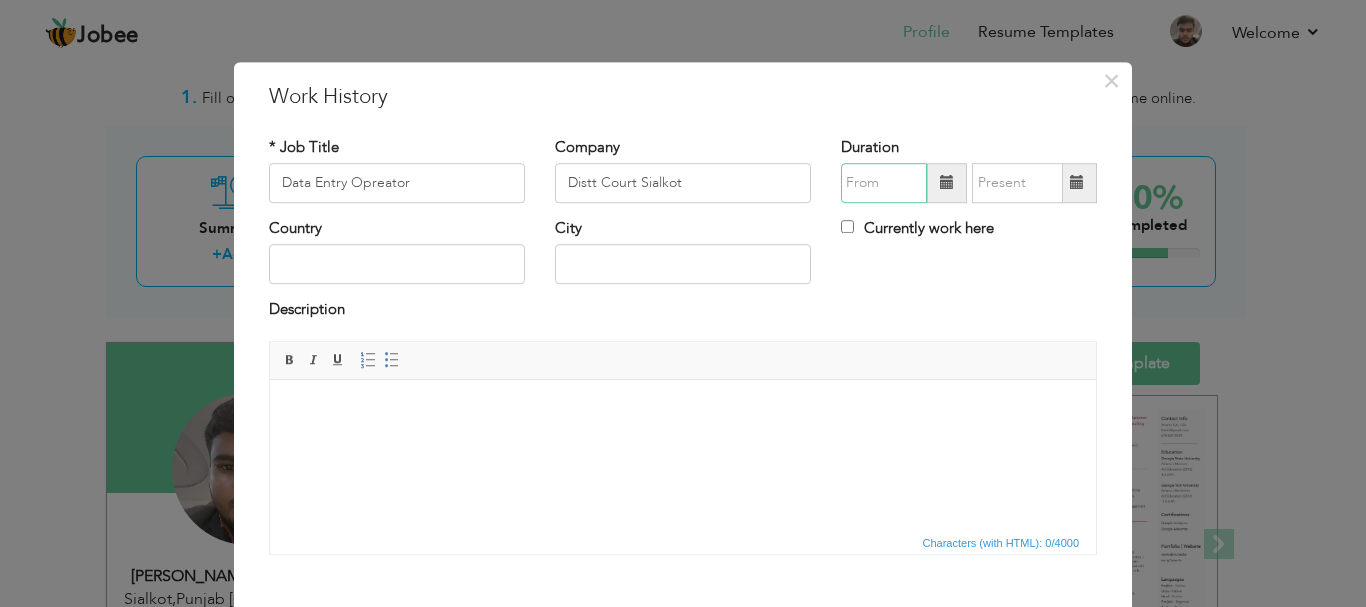 type on "07/2025" 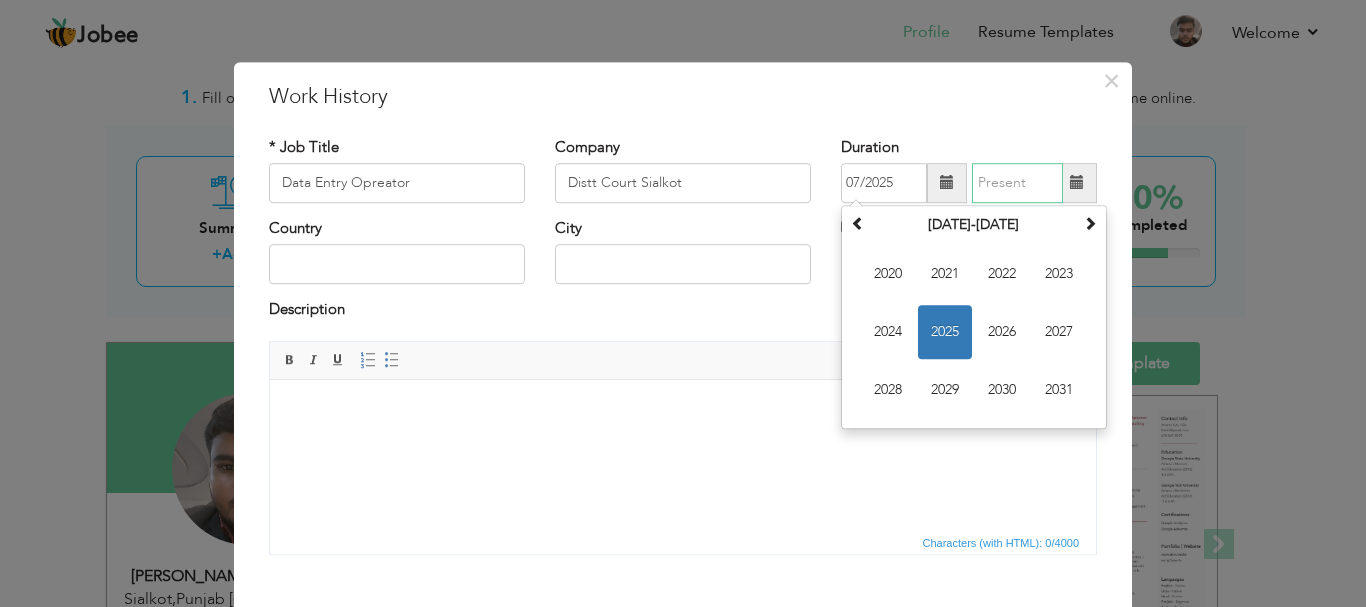 type on "07/2025" 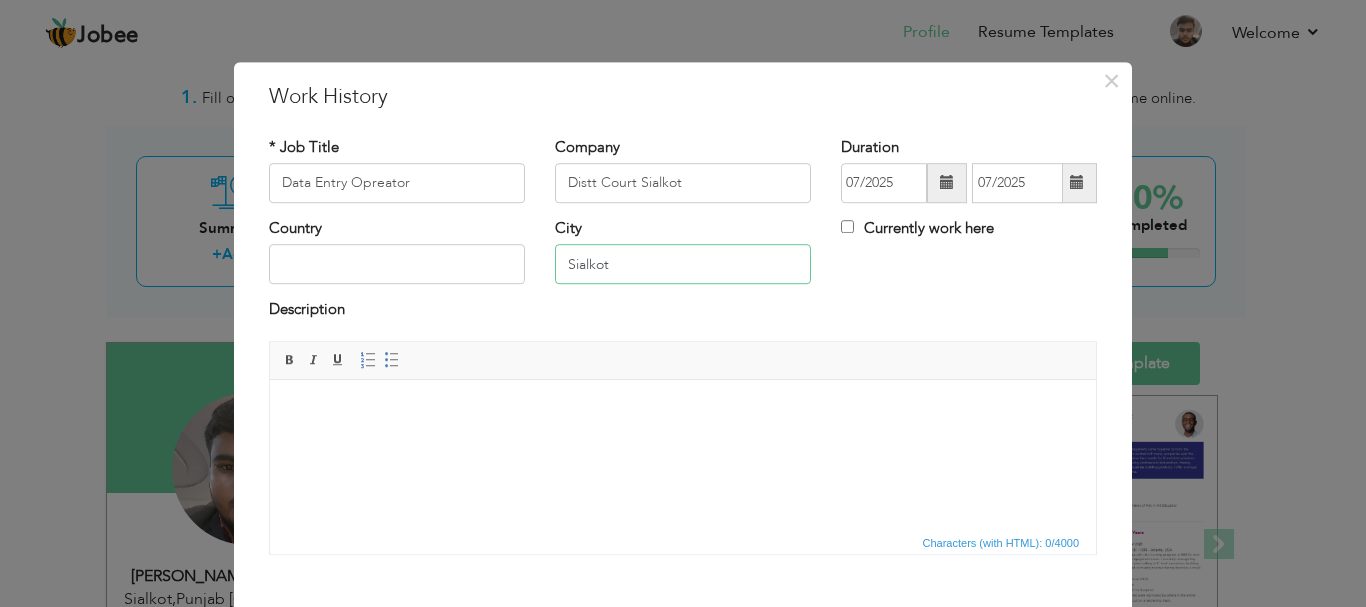 type on "Sialkot" 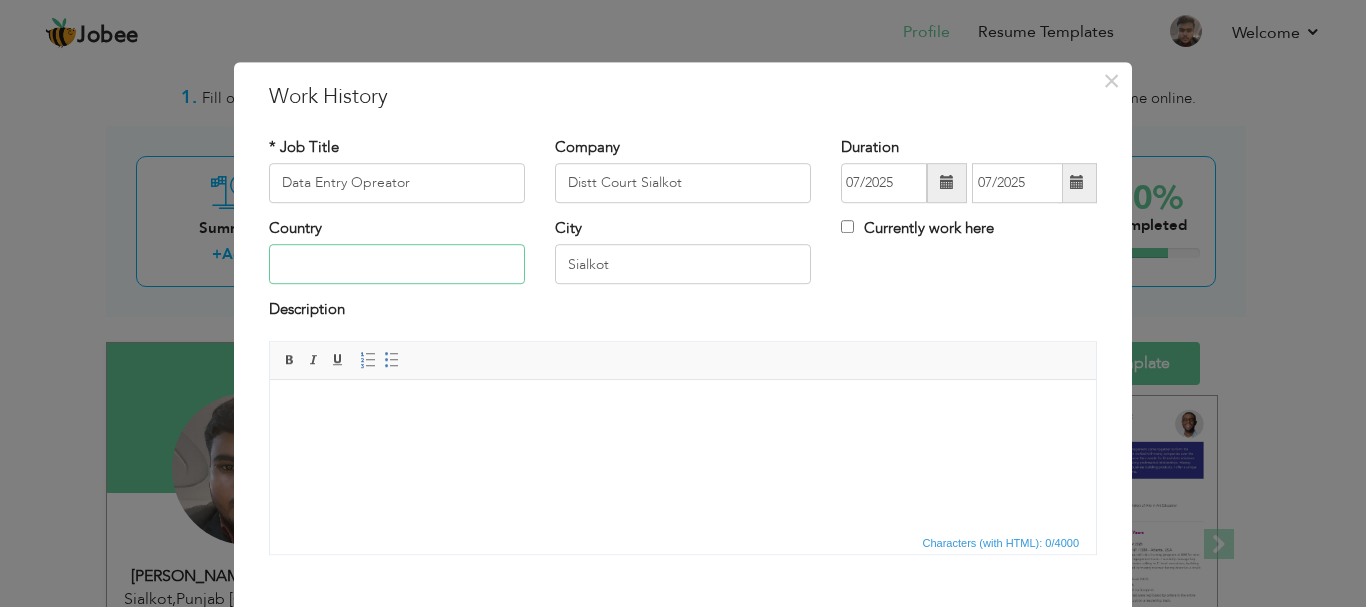 click at bounding box center [397, 265] 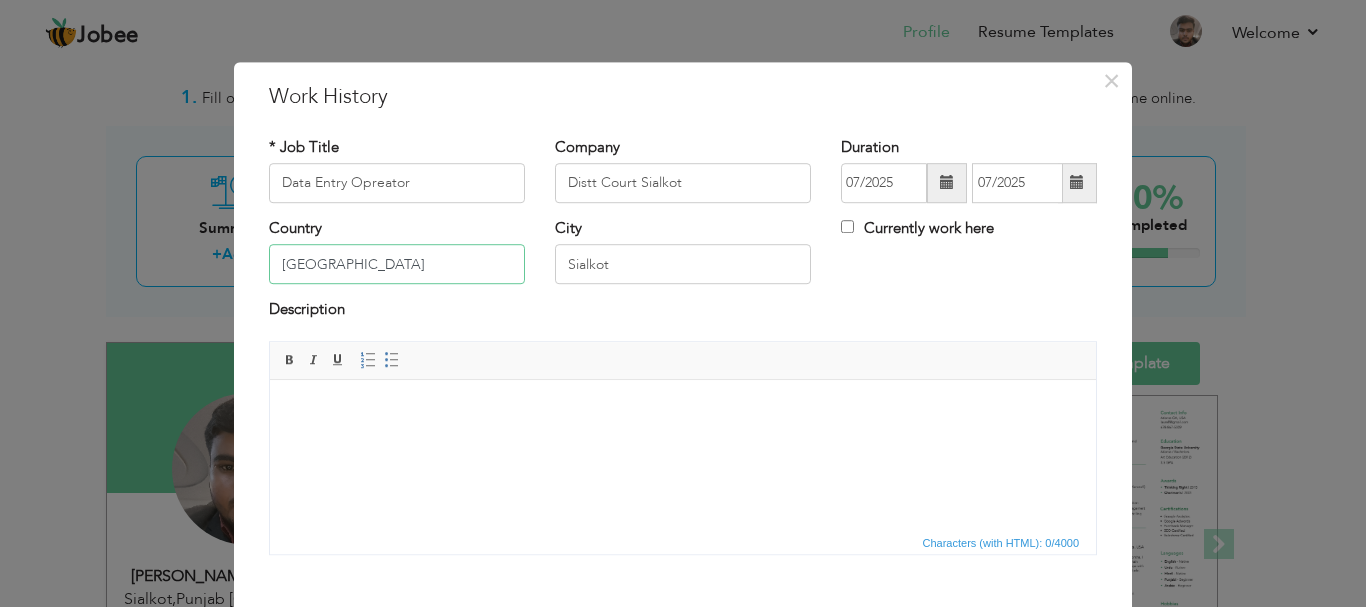 type on "[GEOGRAPHIC_DATA]" 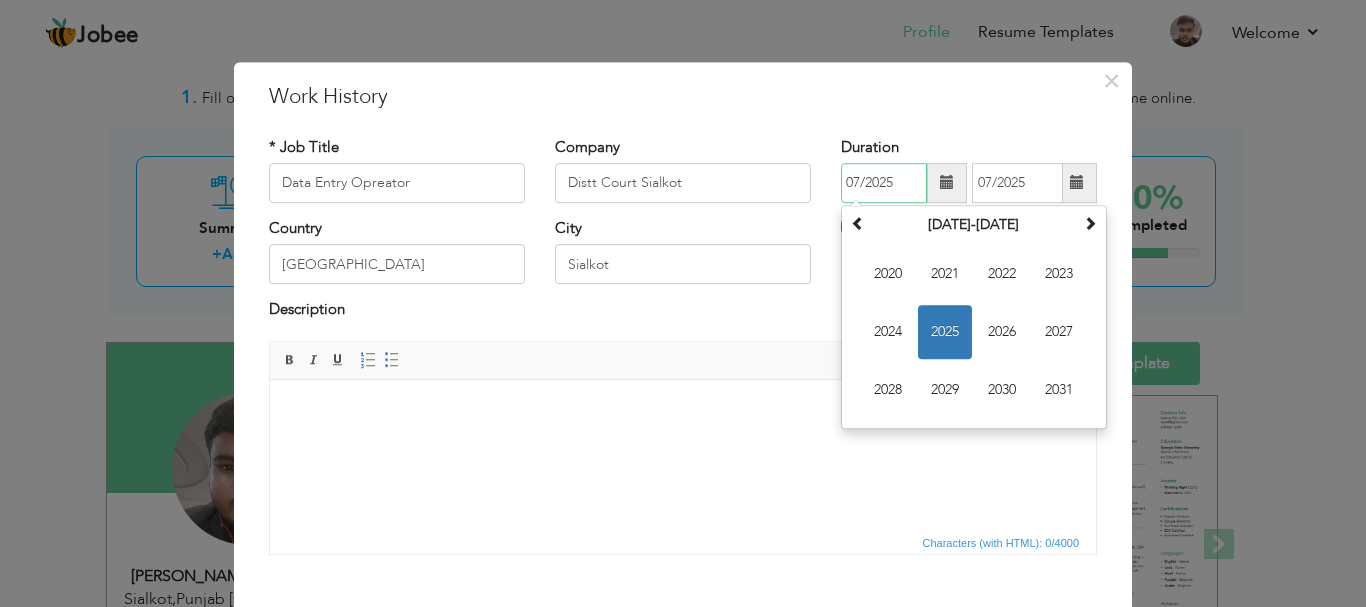 click on "07/2025" at bounding box center [884, 183] 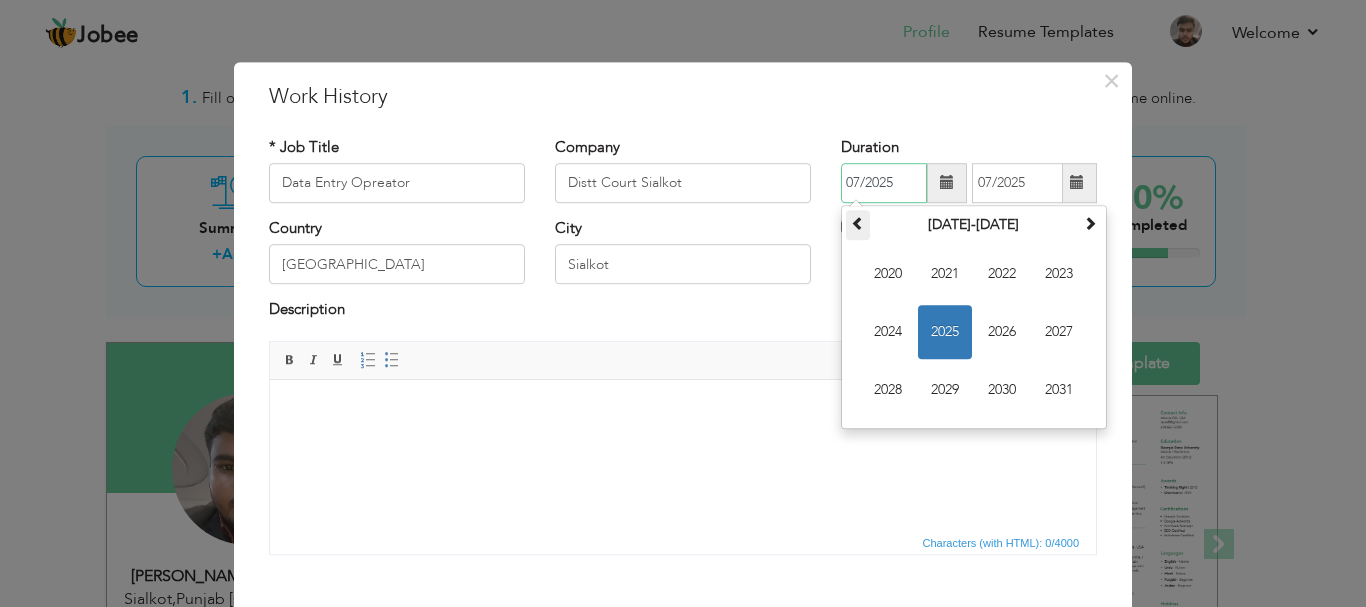click at bounding box center [858, 223] 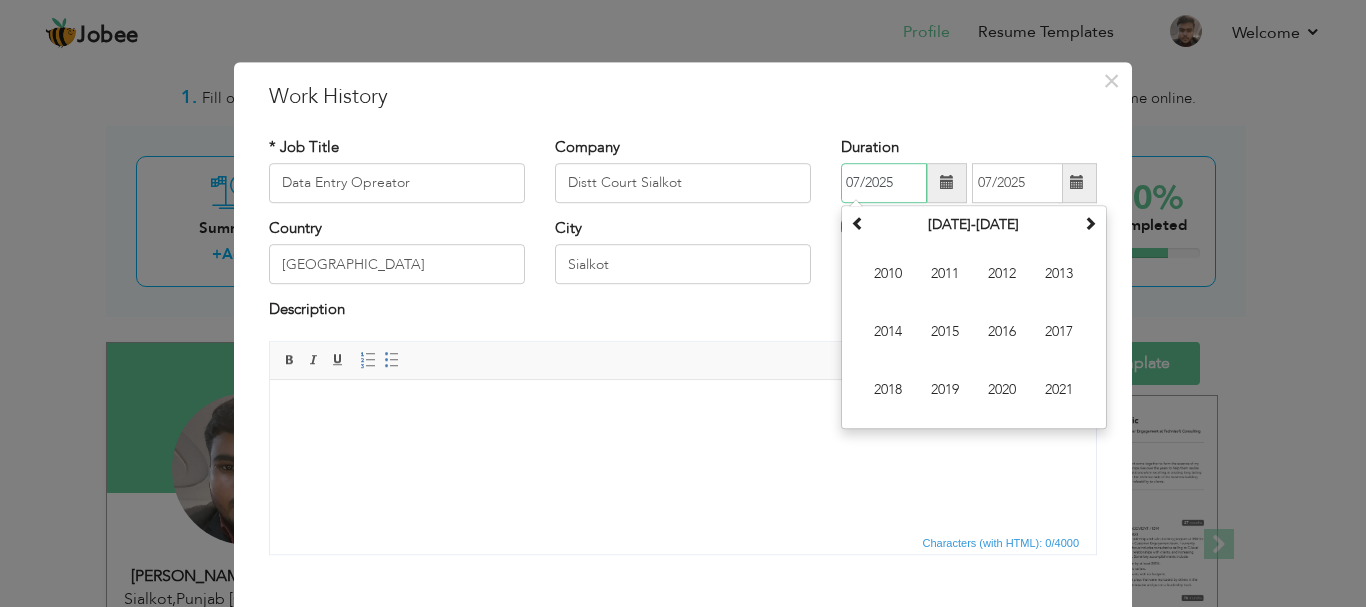 click on "2019" at bounding box center (945, 390) 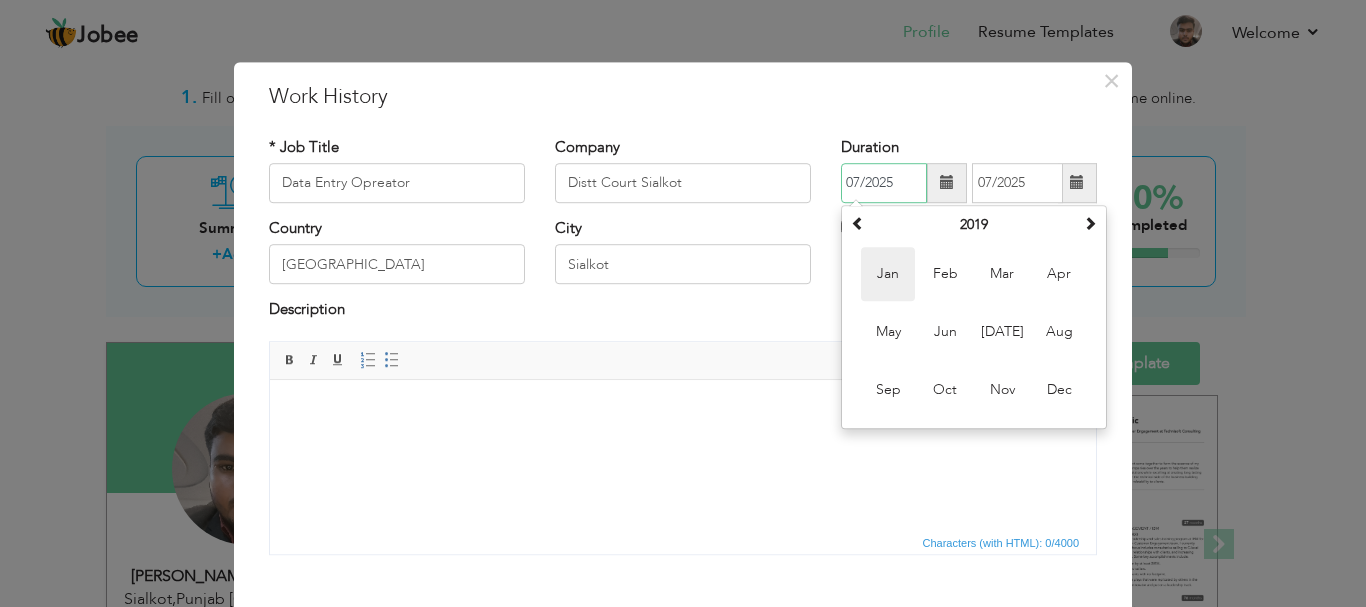 click on "Jan" at bounding box center [888, 274] 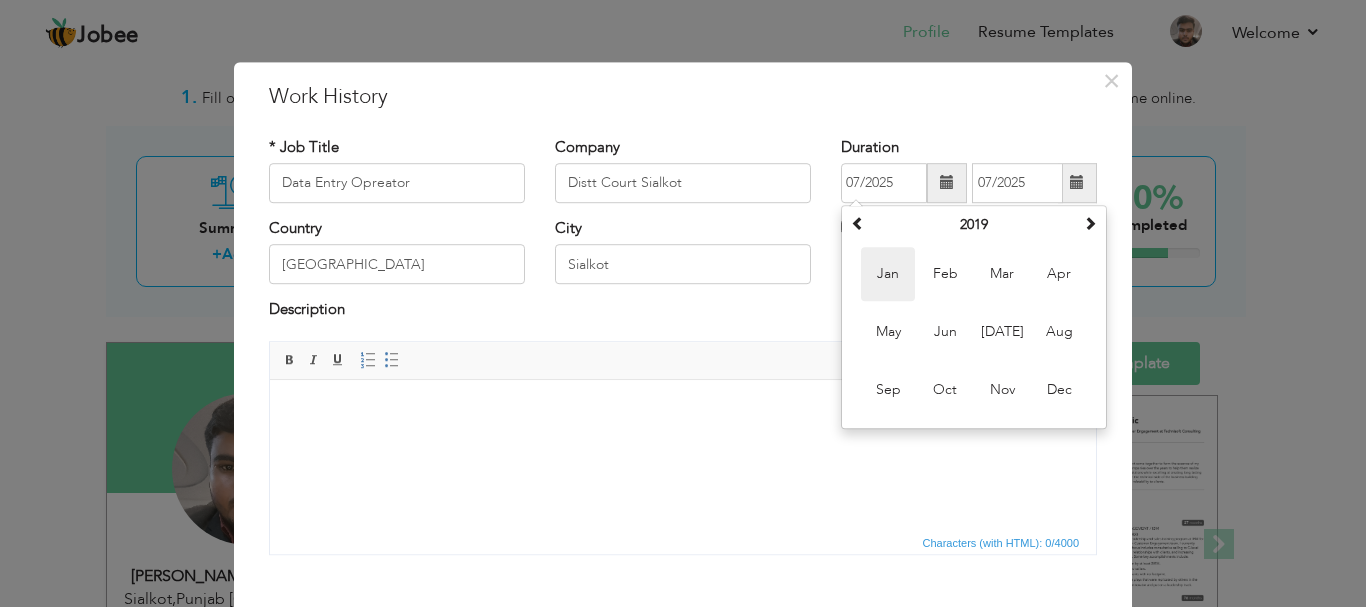 type on "01/2019" 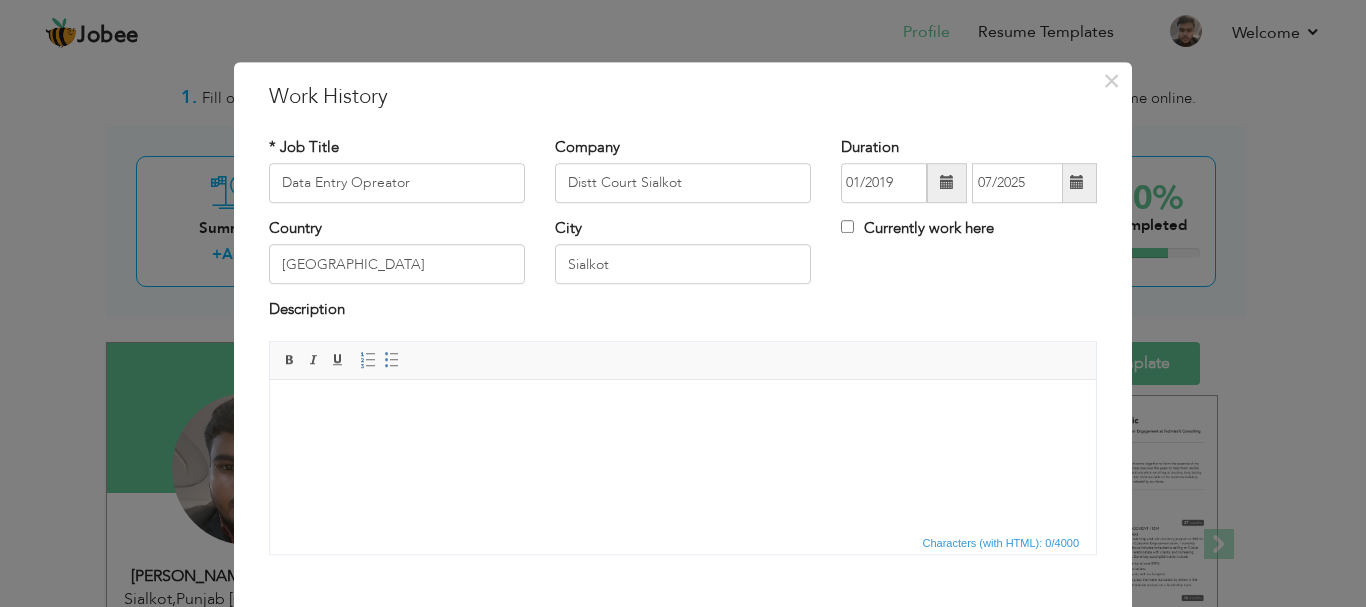 click at bounding box center (1077, 183) 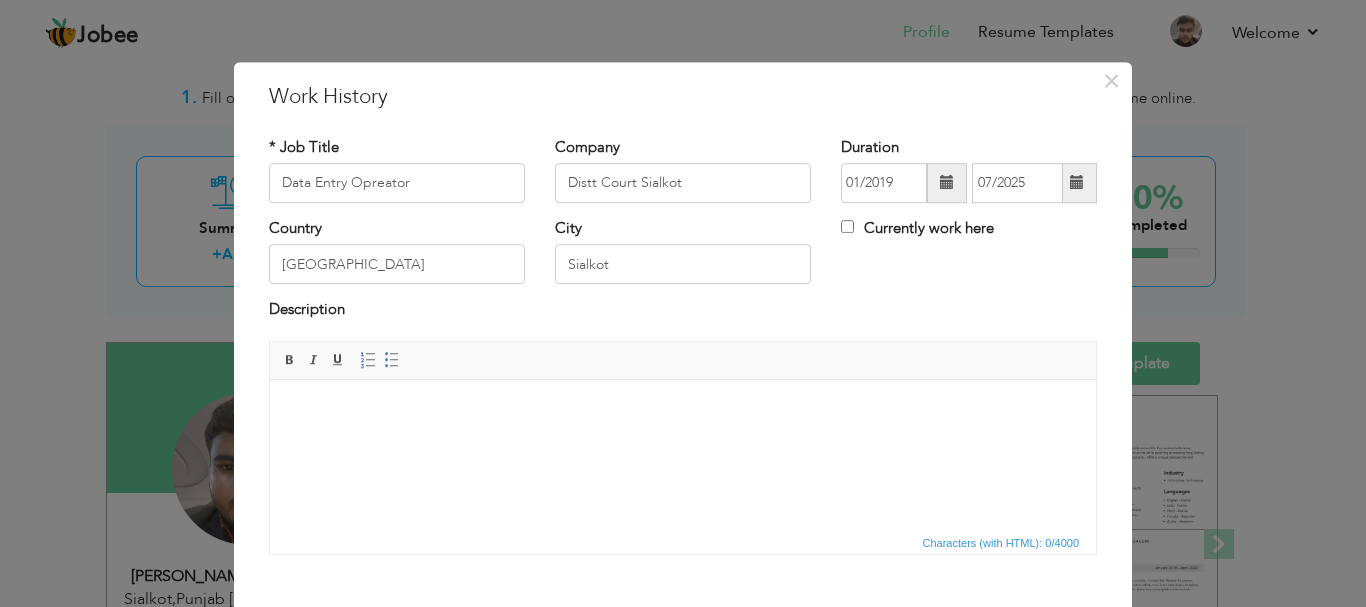 click on "Description" at bounding box center [683, 320] 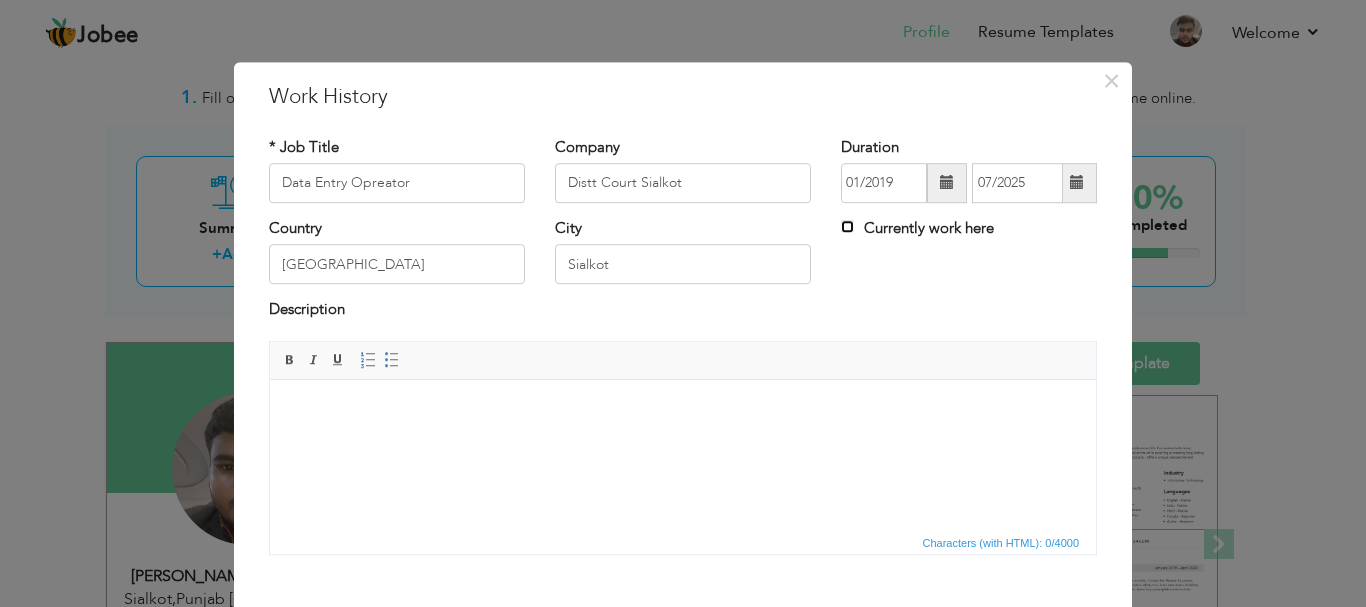 click on "Currently work here" at bounding box center (847, 226) 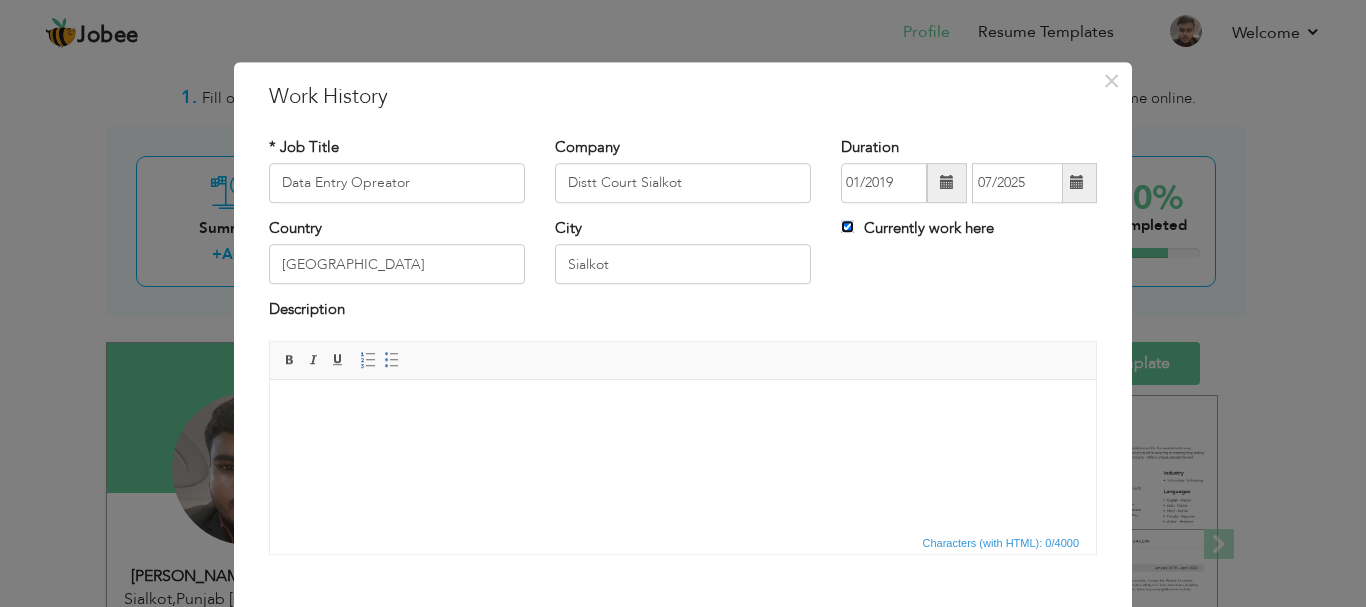 type 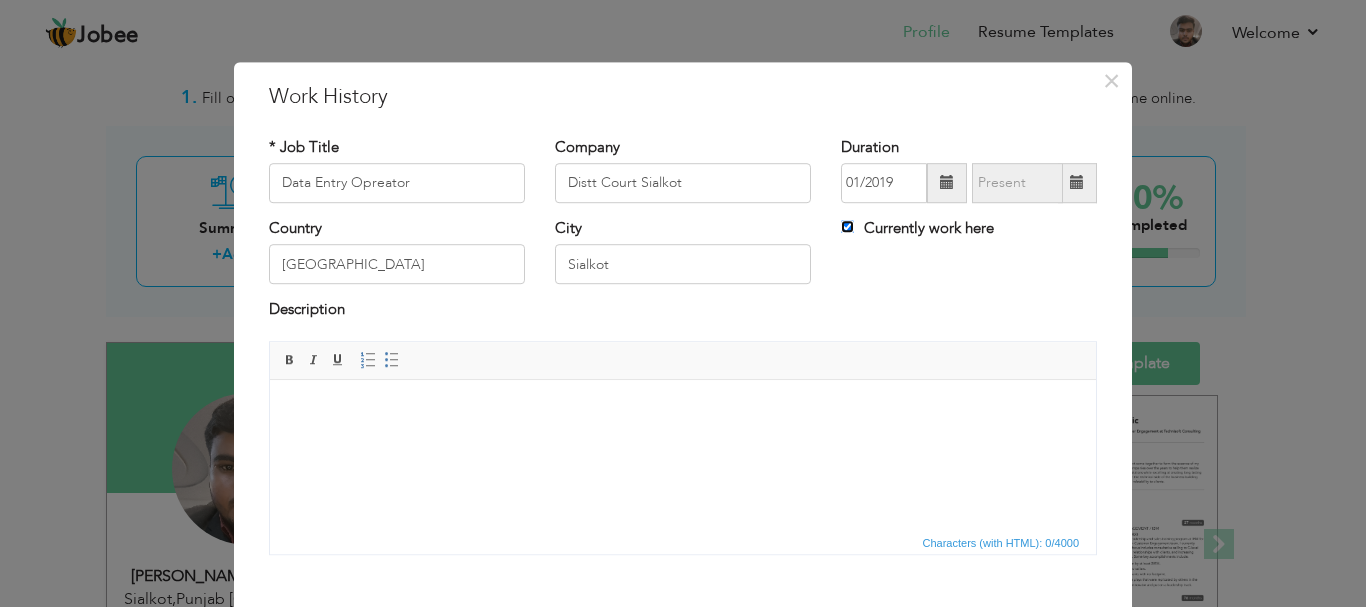 scroll, scrollTop: 110, scrollLeft: 0, axis: vertical 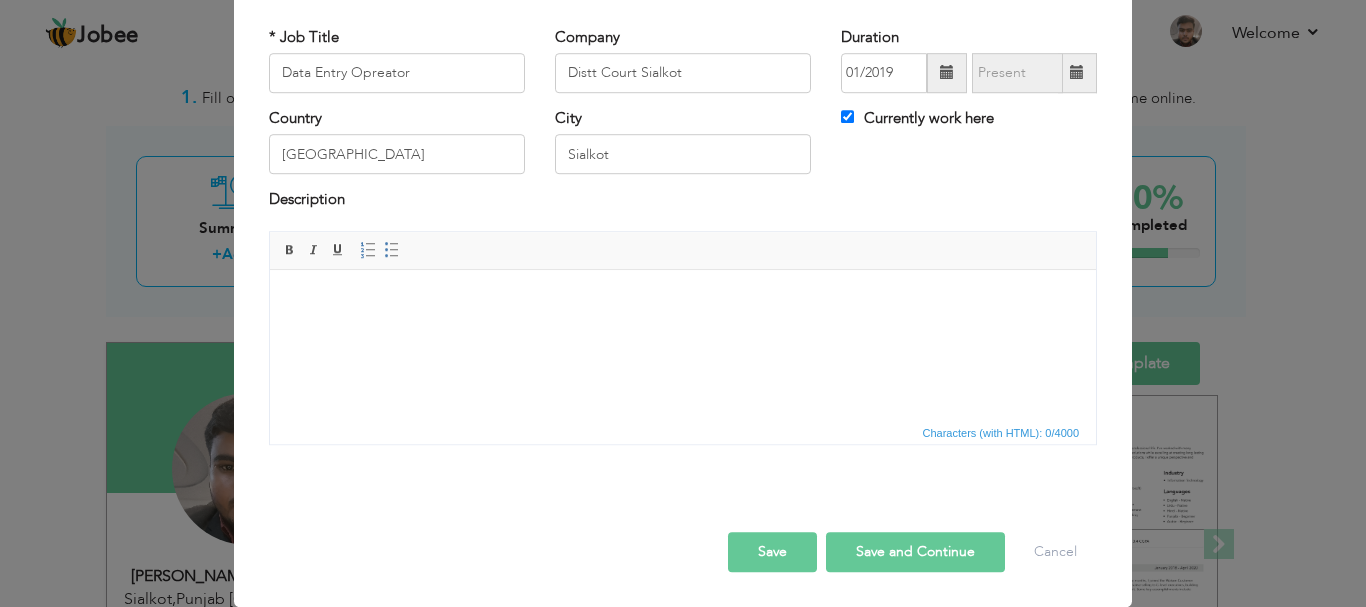 click on "Save and Continue" at bounding box center (915, 552) 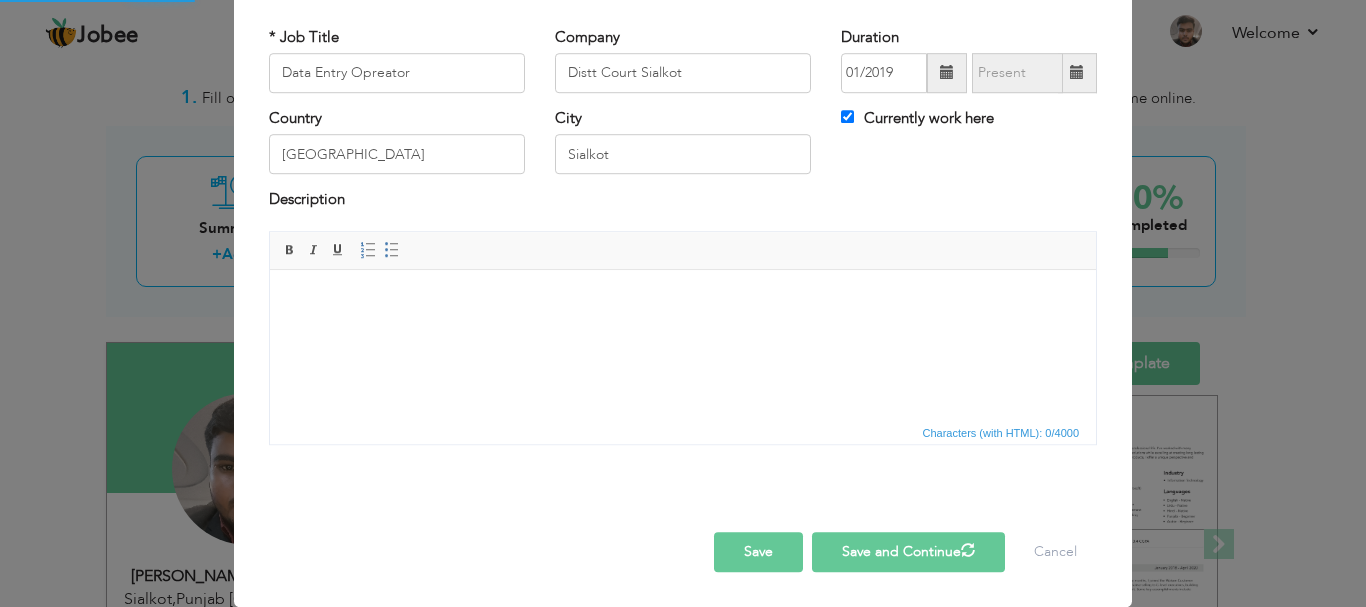 type 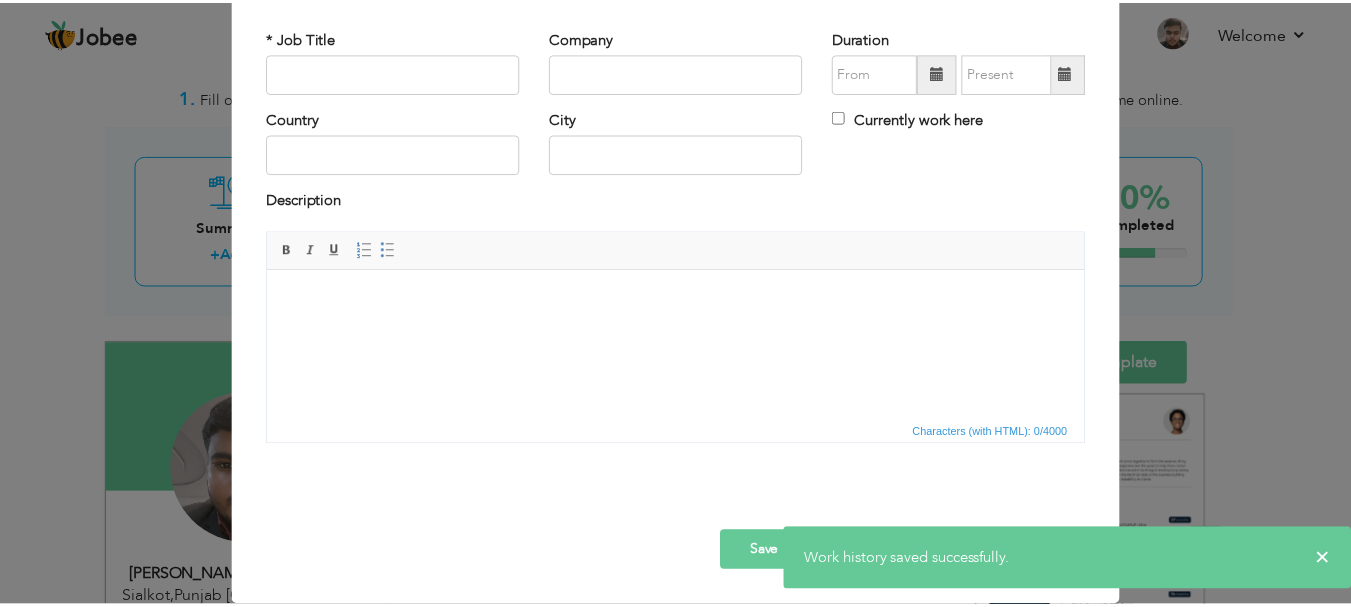scroll, scrollTop: 0, scrollLeft: 0, axis: both 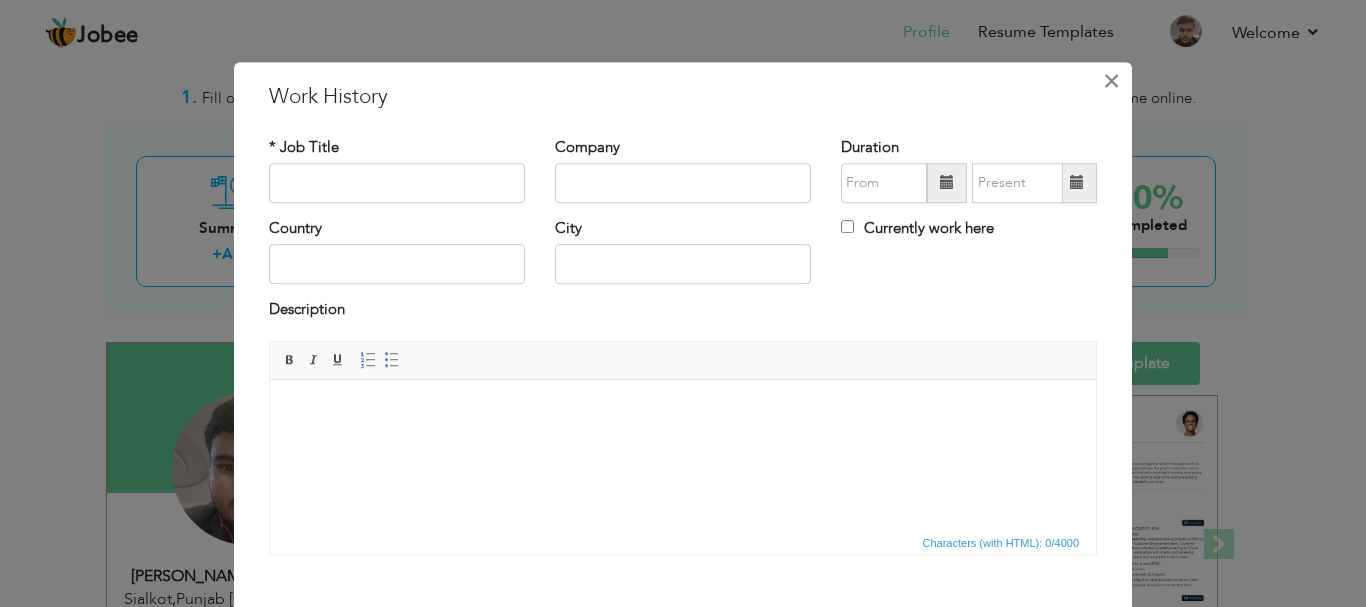 click on "×" at bounding box center (1111, 81) 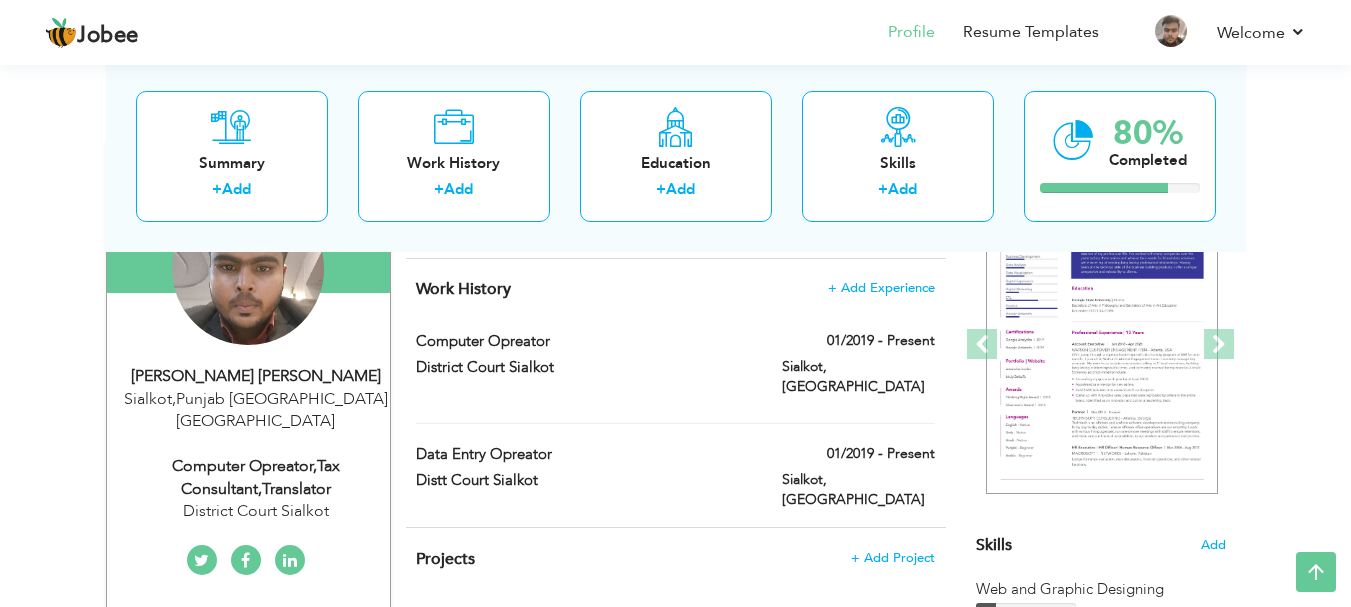 scroll, scrollTop: 135, scrollLeft: 0, axis: vertical 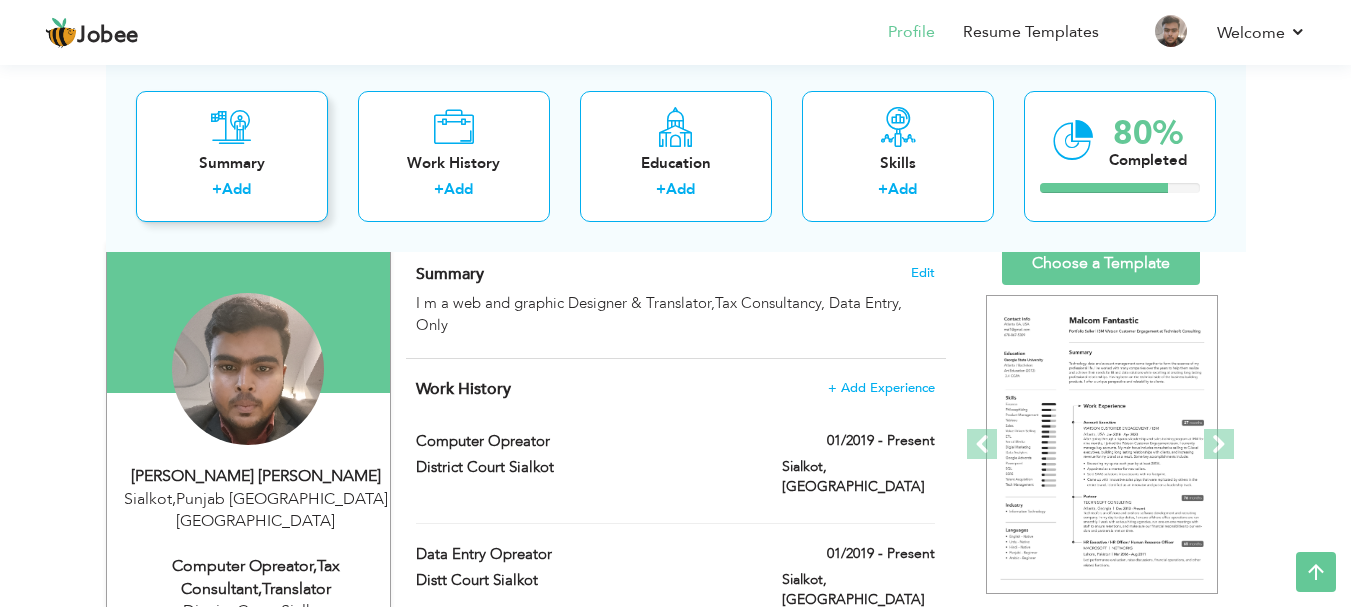 click on "+  Add" at bounding box center (232, 192) 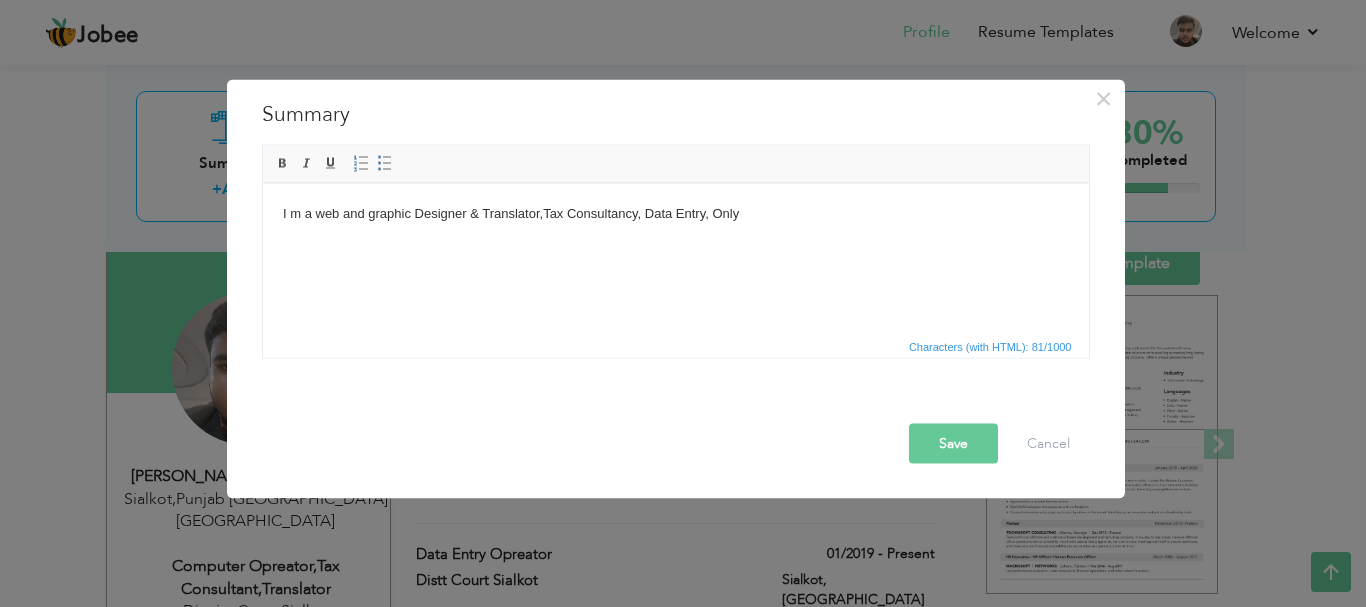 click on "I m a web and graphic Designer & Translator,Tax Consultancy, Data Entry, Only" at bounding box center [675, 213] 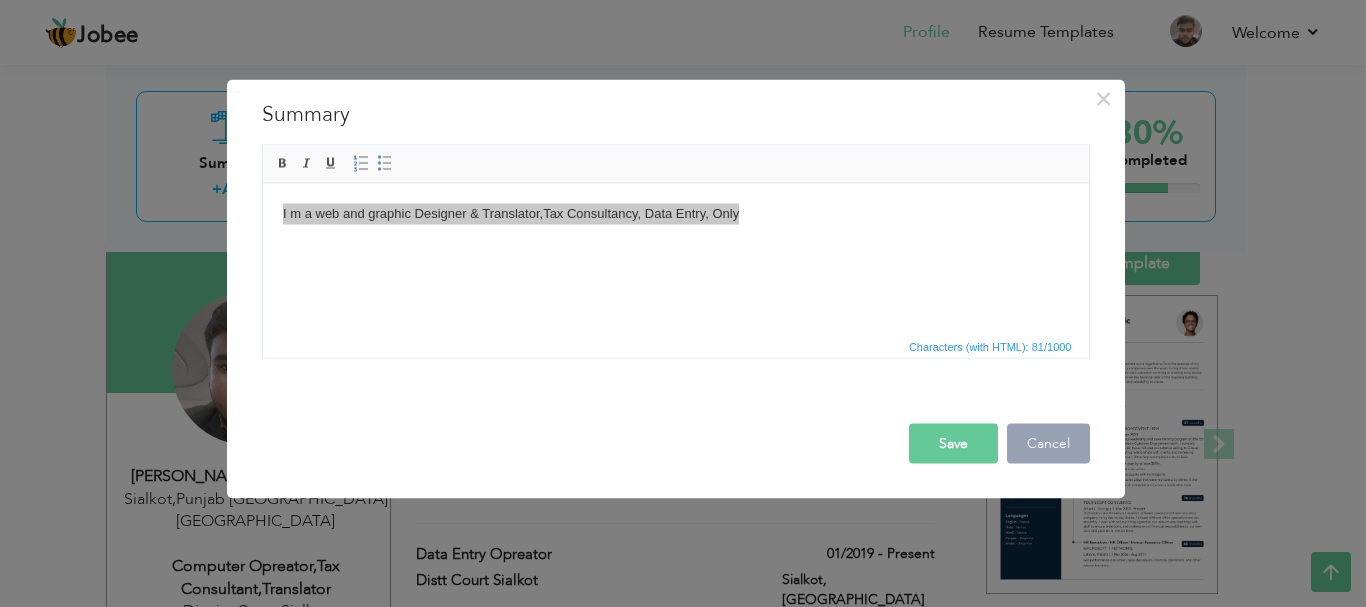 click on "Cancel" at bounding box center [1048, 443] 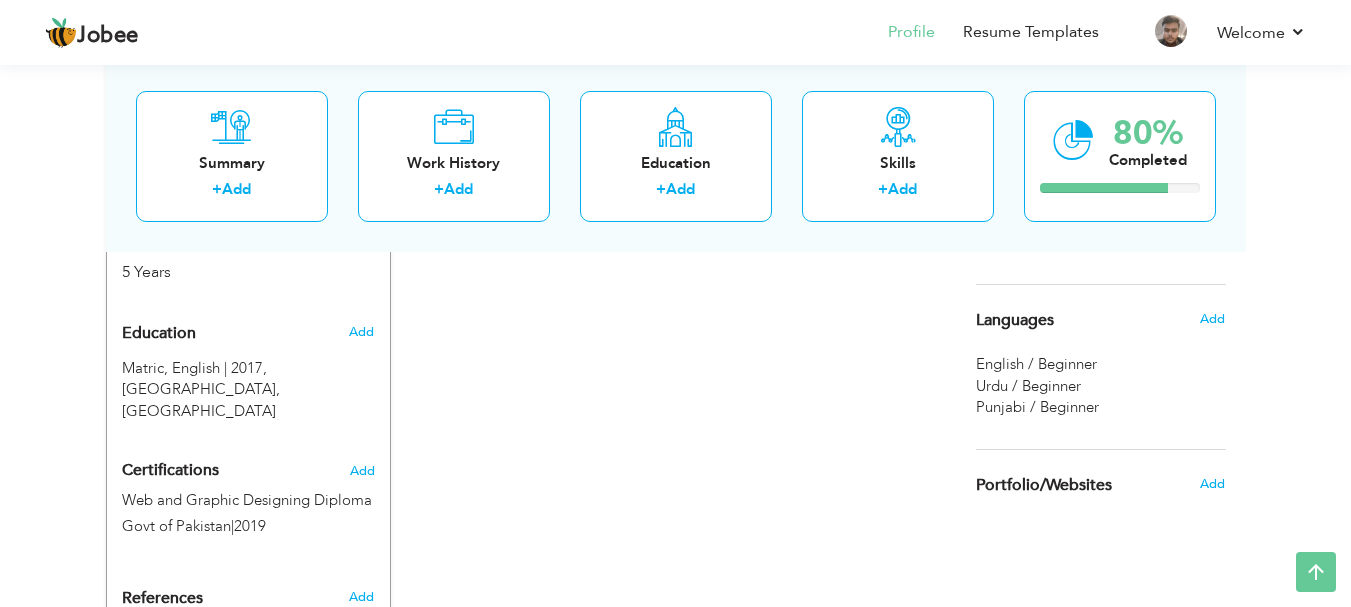 scroll, scrollTop: 735, scrollLeft: 0, axis: vertical 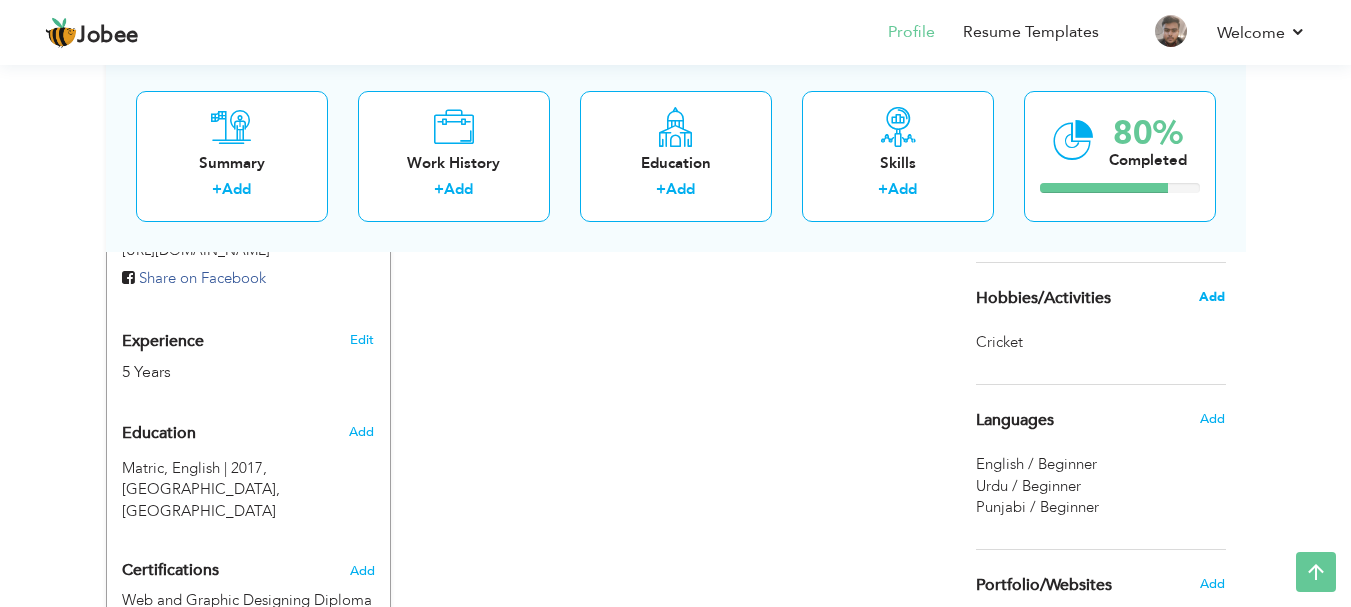 click on "Add" at bounding box center (1212, 297) 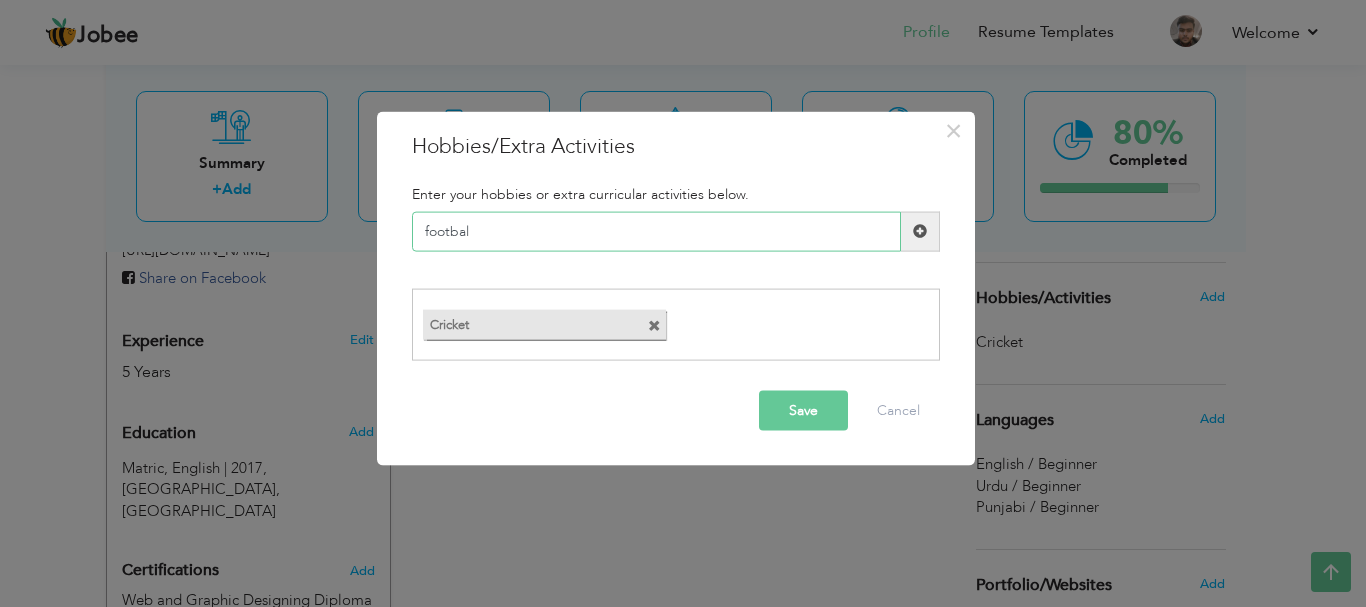 type on "football" 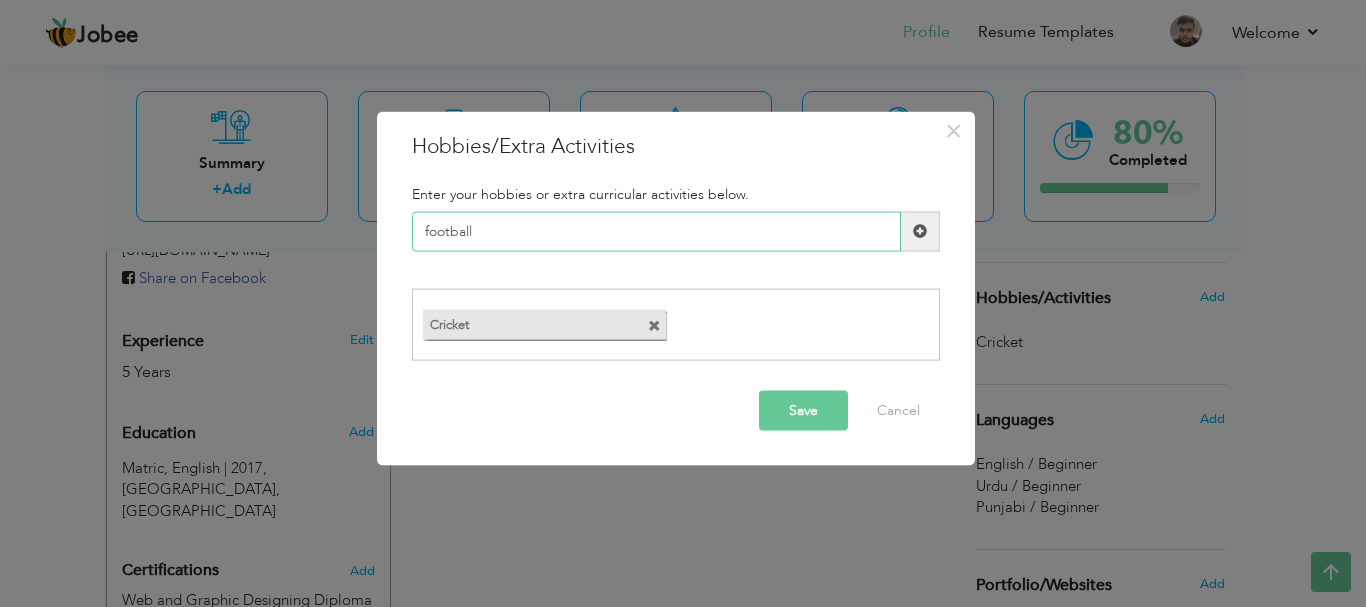 type 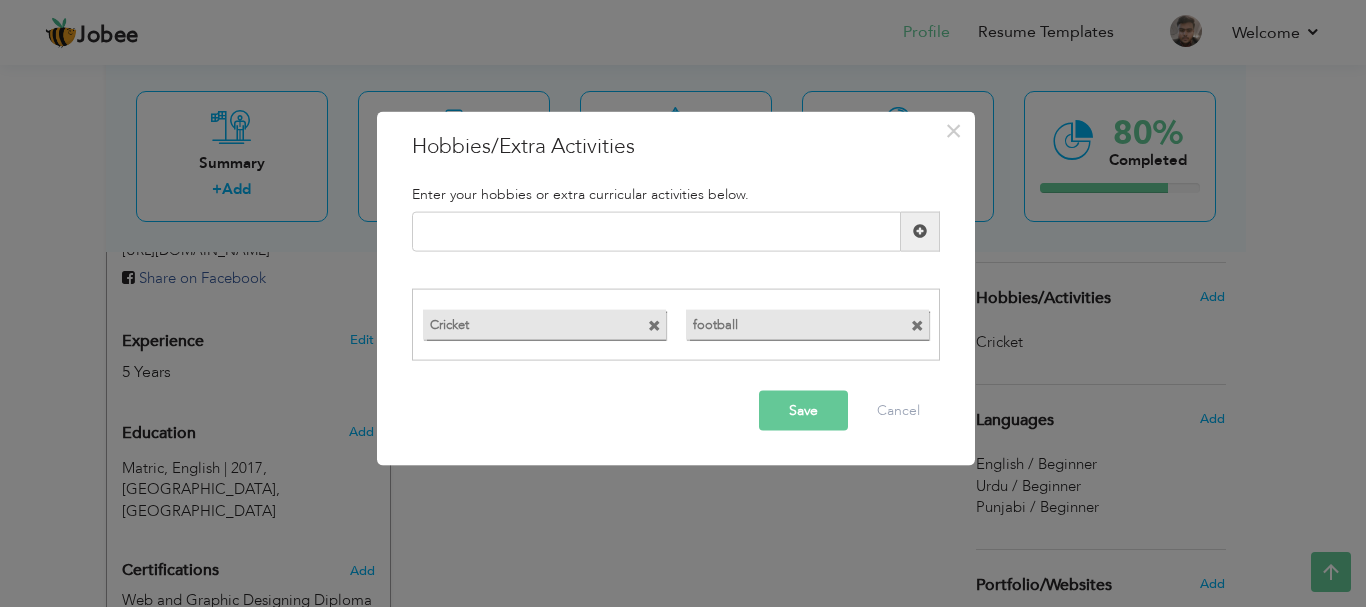 click on "Save" at bounding box center (803, 411) 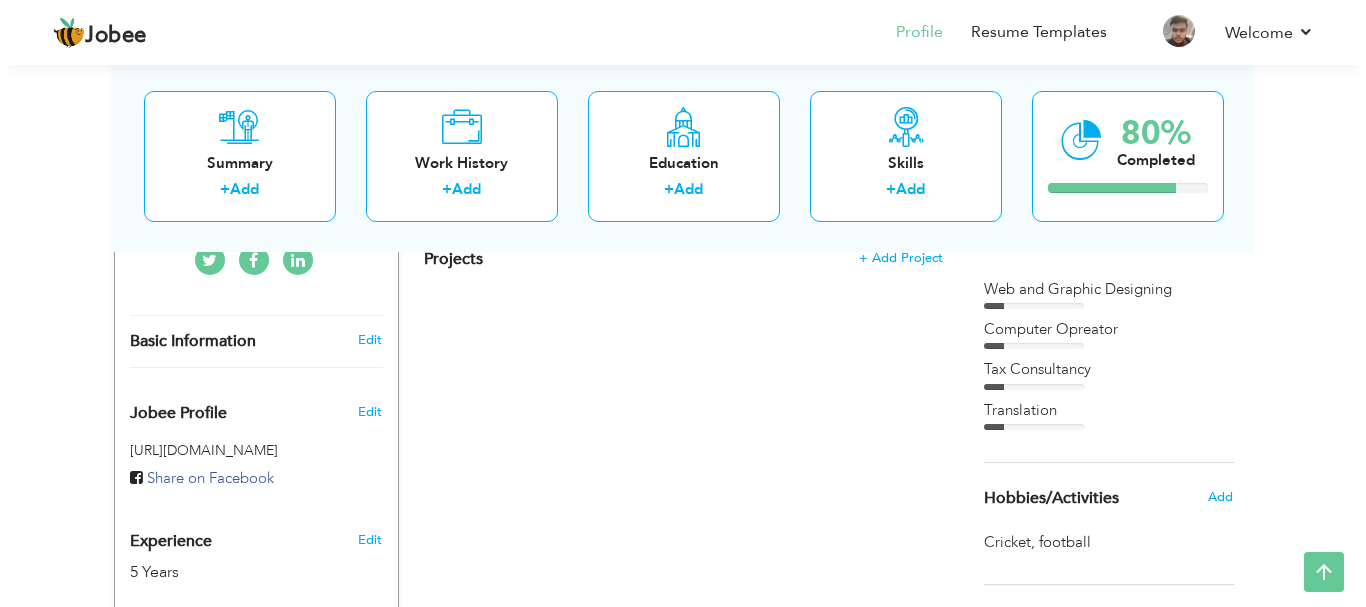 scroll, scrollTop: 435, scrollLeft: 0, axis: vertical 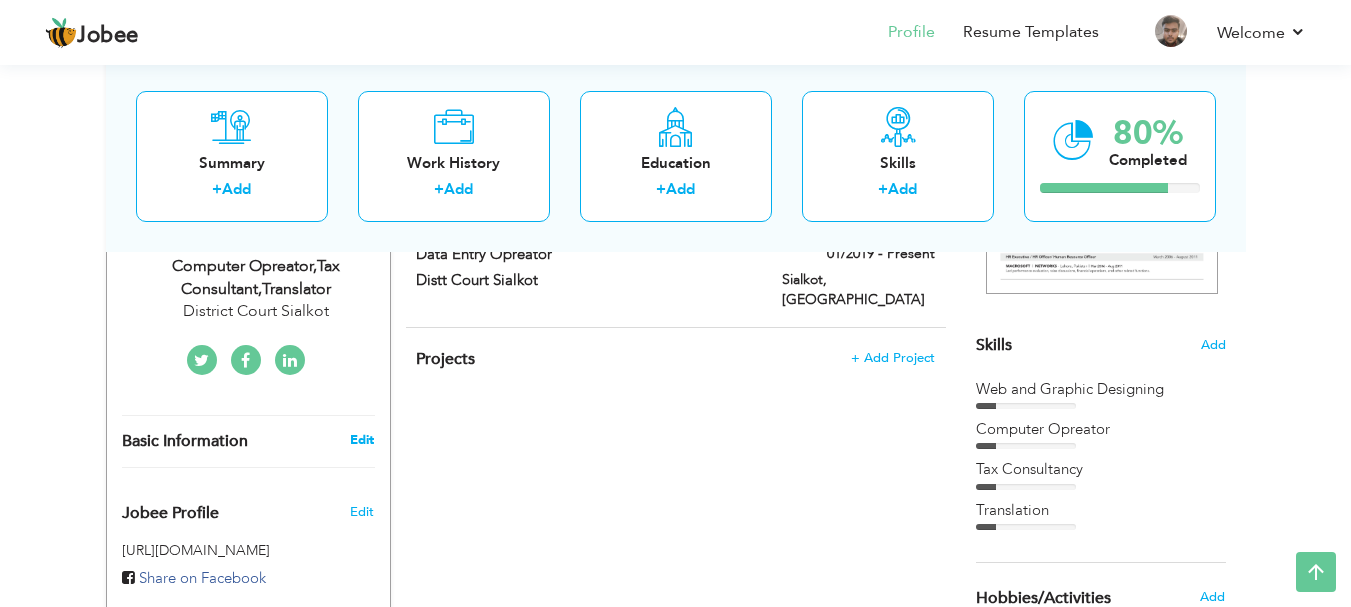 click on "Edit" at bounding box center (362, 440) 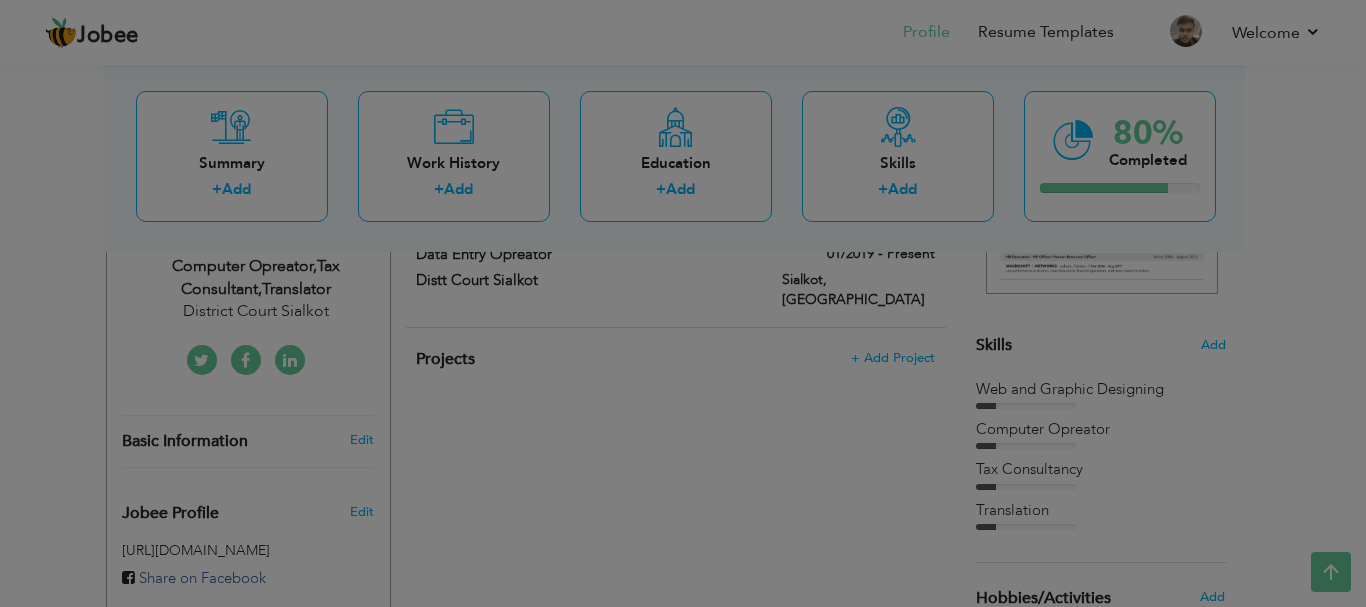 scroll, scrollTop: 0, scrollLeft: 0, axis: both 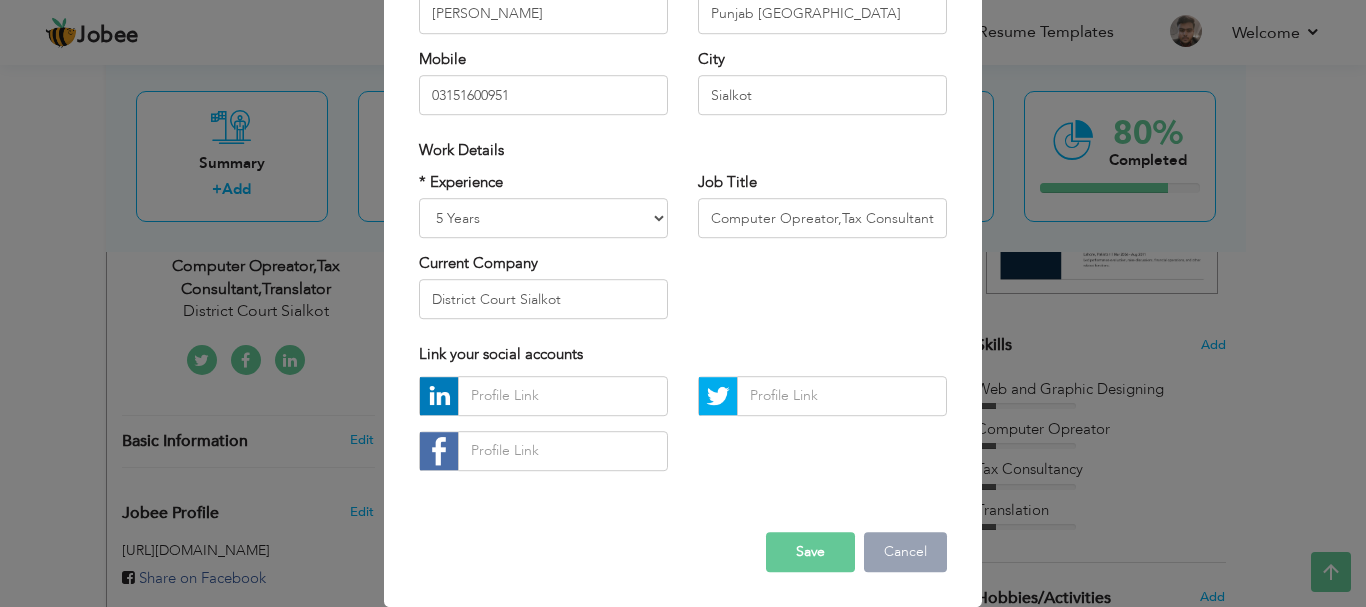 click on "Cancel" at bounding box center (905, 552) 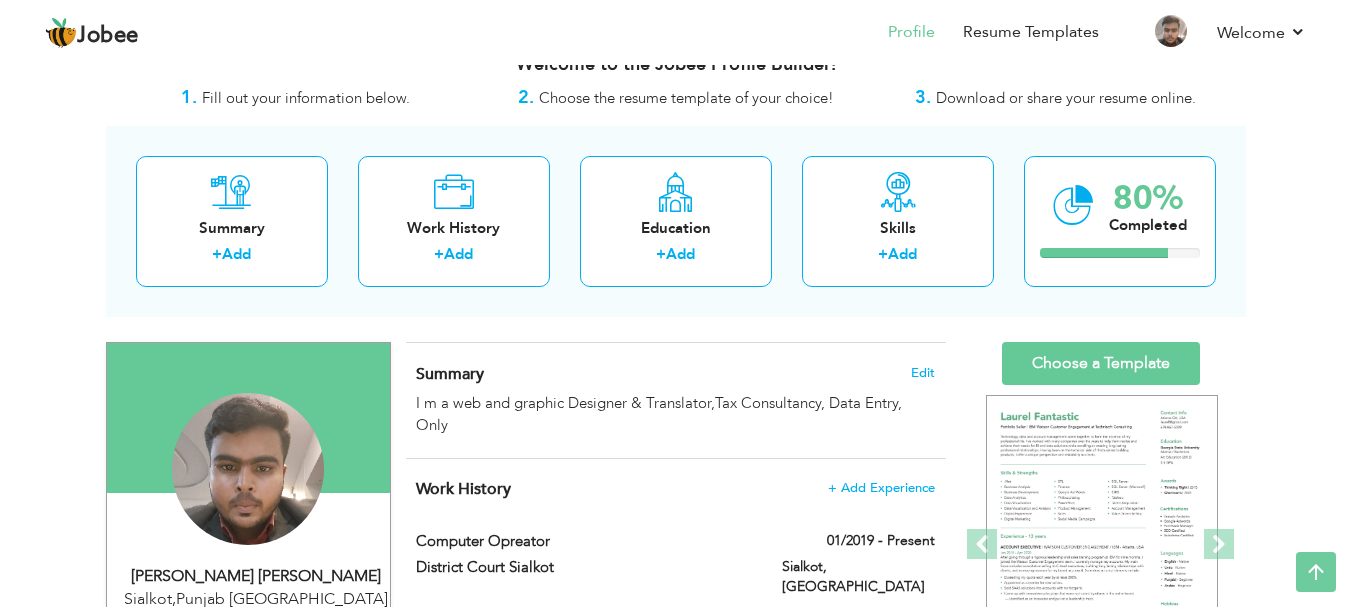 scroll, scrollTop: 0, scrollLeft: 0, axis: both 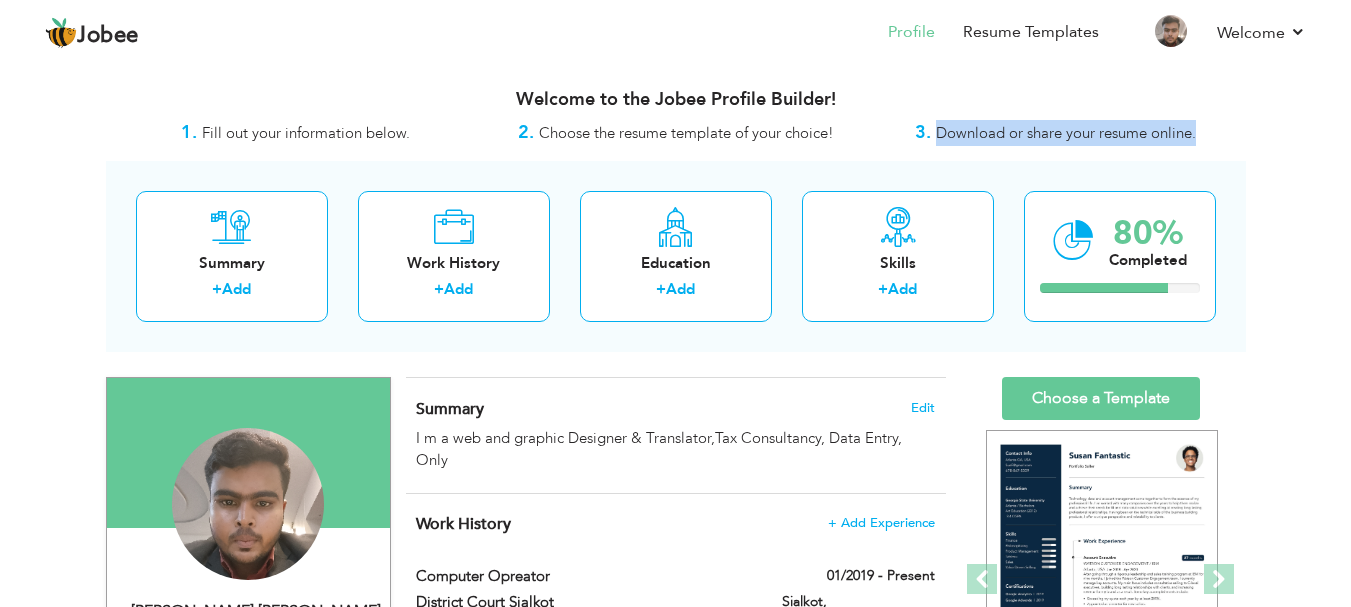 drag, startPoint x: 939, startPoint y: 130, endPoint x: 1195, endPoint y: 141, distance: 256.2362 